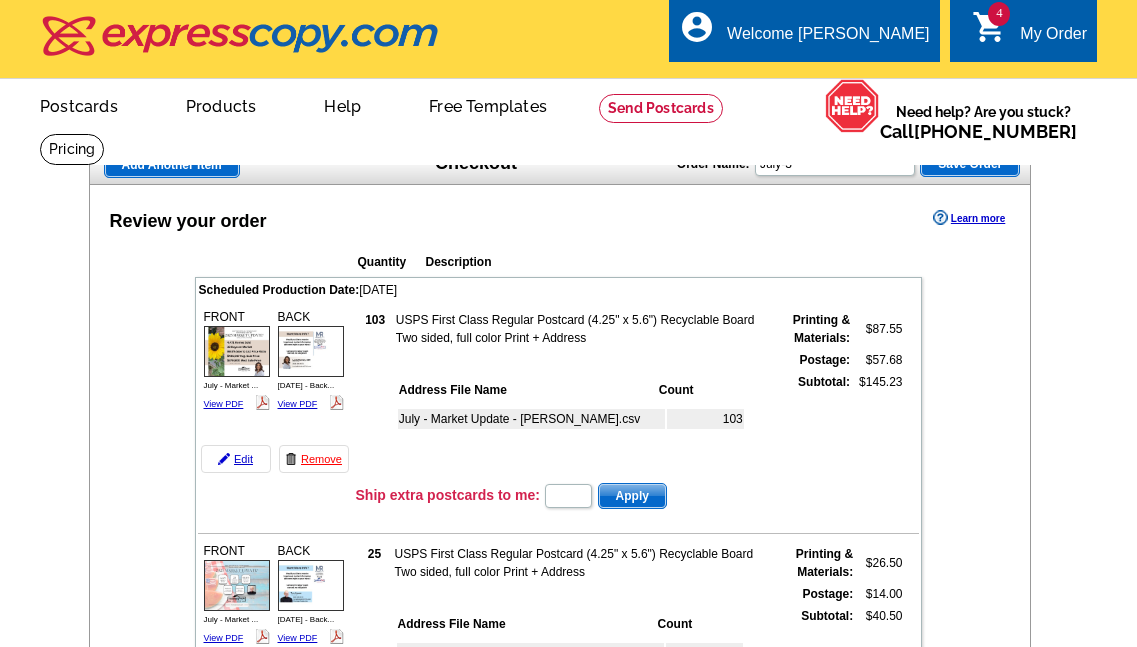 scroll, scrollTop: 0, scrollLeft: 0, axis: both 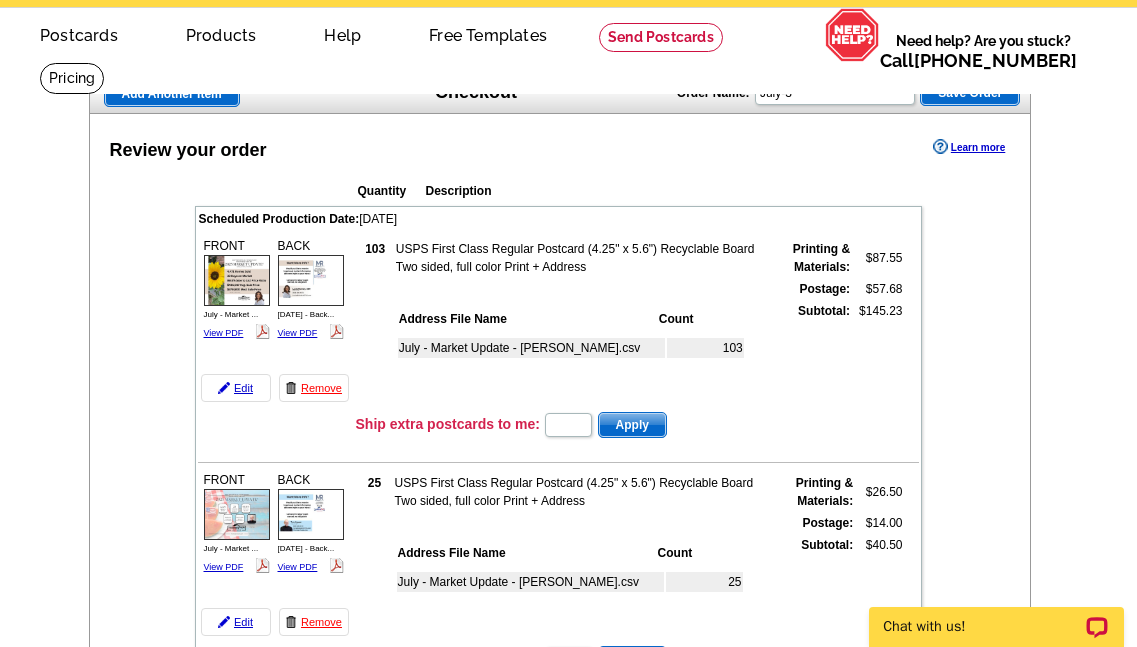click on "Review your order
Learn more
Quantity
Description
Scheduled Production Date:  Thursday July 17th, 2025
FRONT
103" at bounding box center (560, 1274) 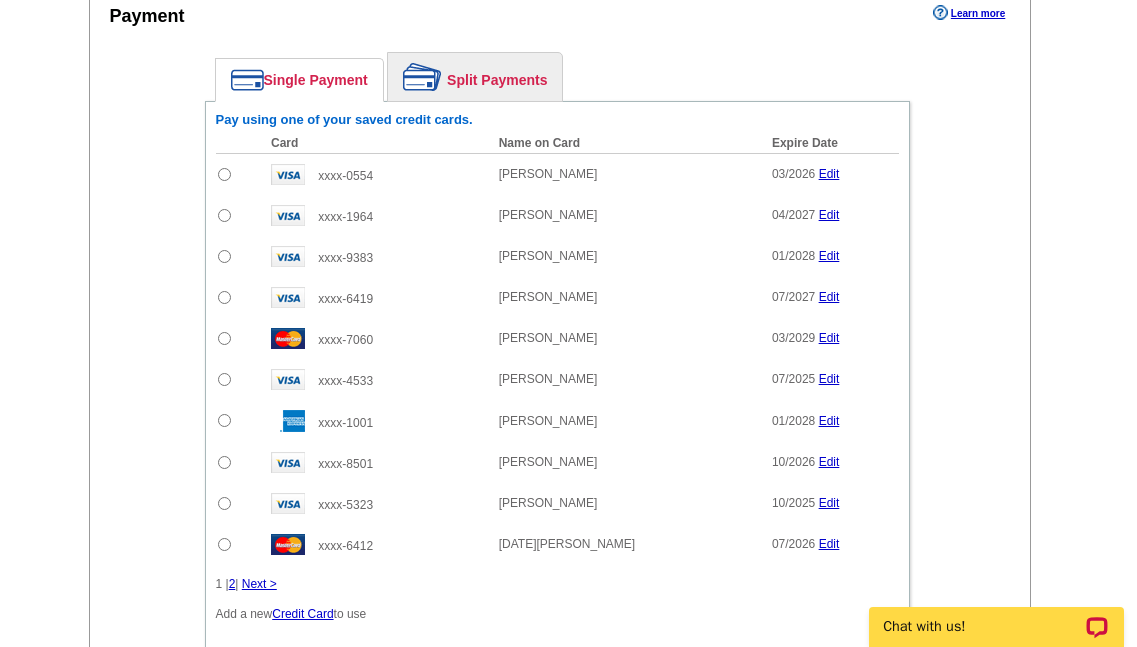 scroll, scrollTop: 1699, scrollLeft: 0, axis: vertical 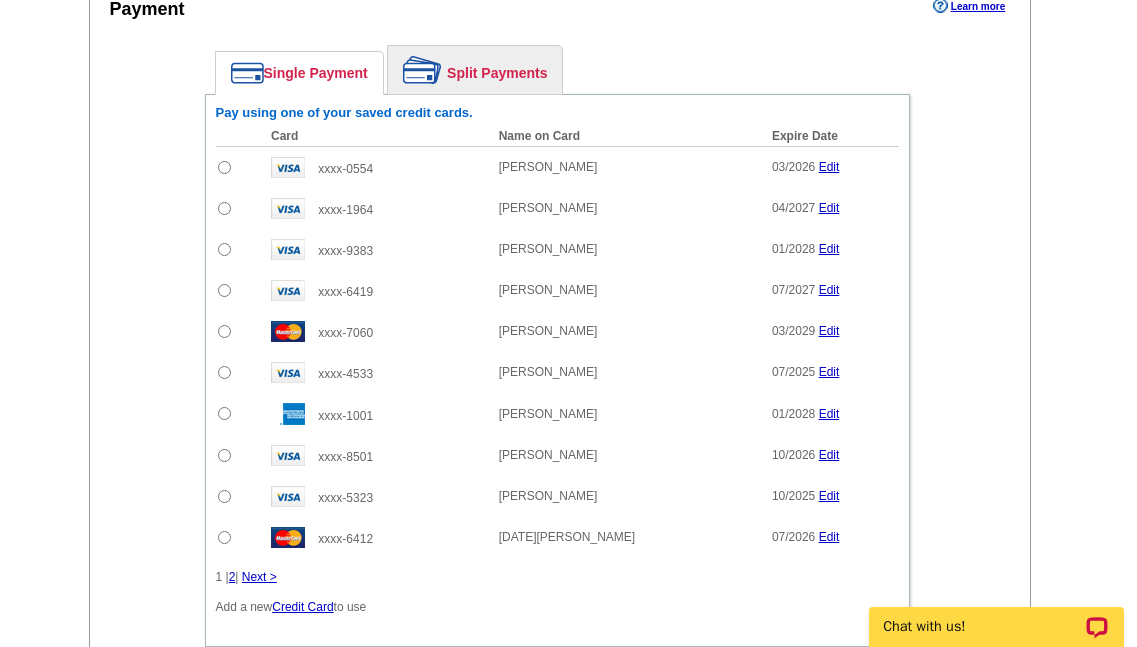 click at bounding box center [224, 290] 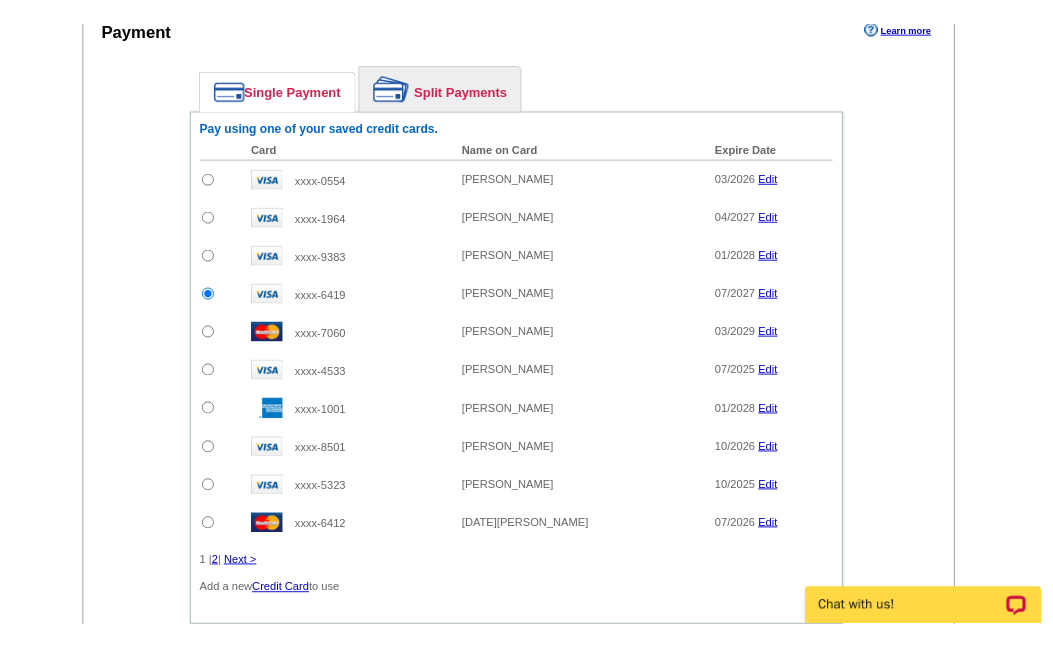 scroll, scrollTop: 0, scrollLeft: 0, axis: both 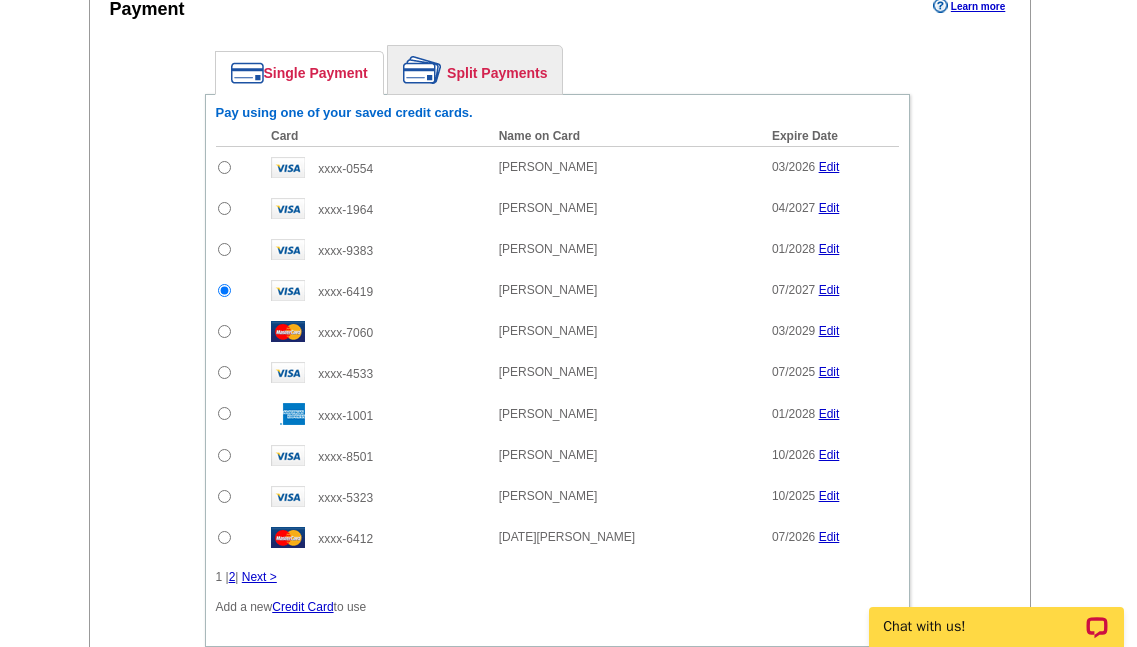 click at bounding box center [224, 290] 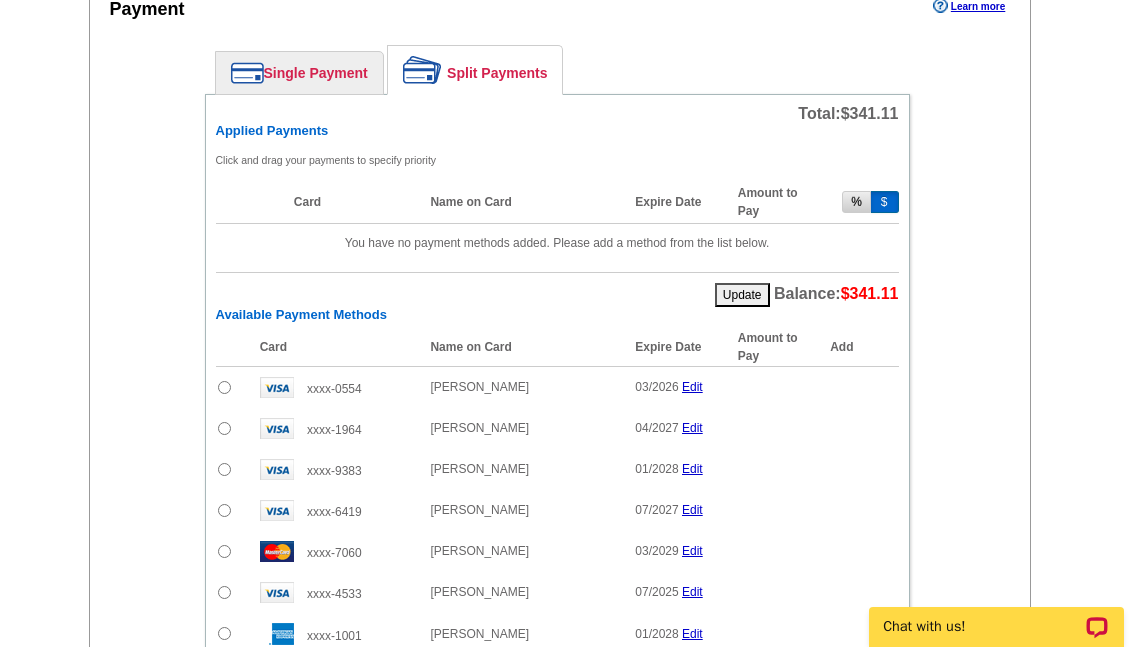 click on "$" at bounding box center (885, 202) 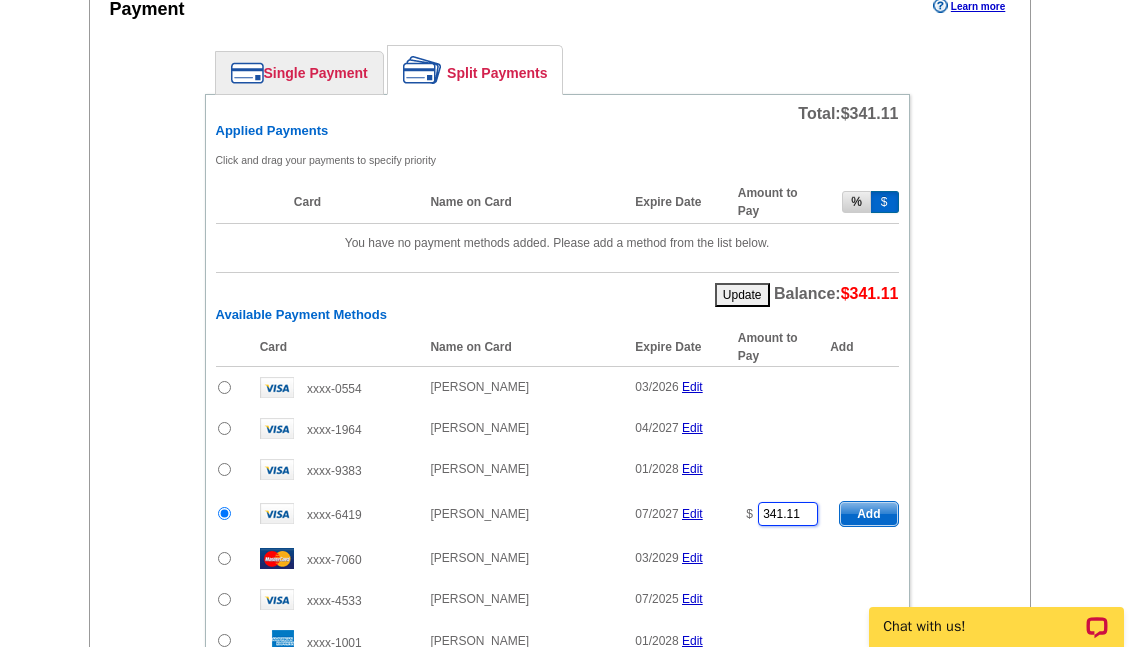 drag, startPoint x: 807, startPoint y: 512, endPoint x: 676, endPoint y: 515, distance: 131.03435 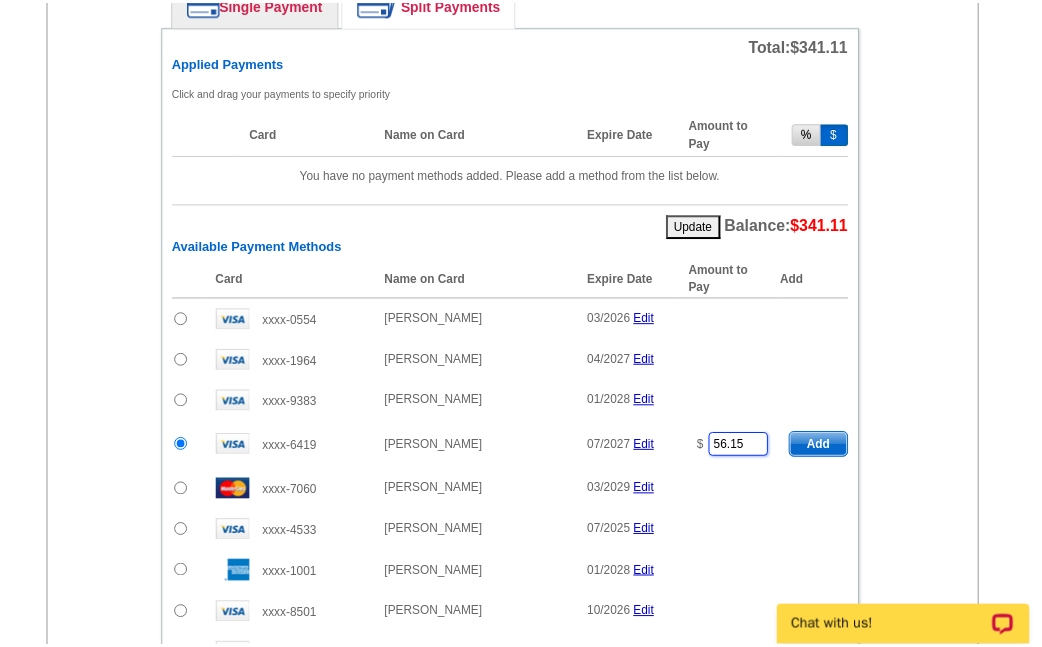 scroll, scrollTop: 1799, scrollLeft: 0, axis: vertical 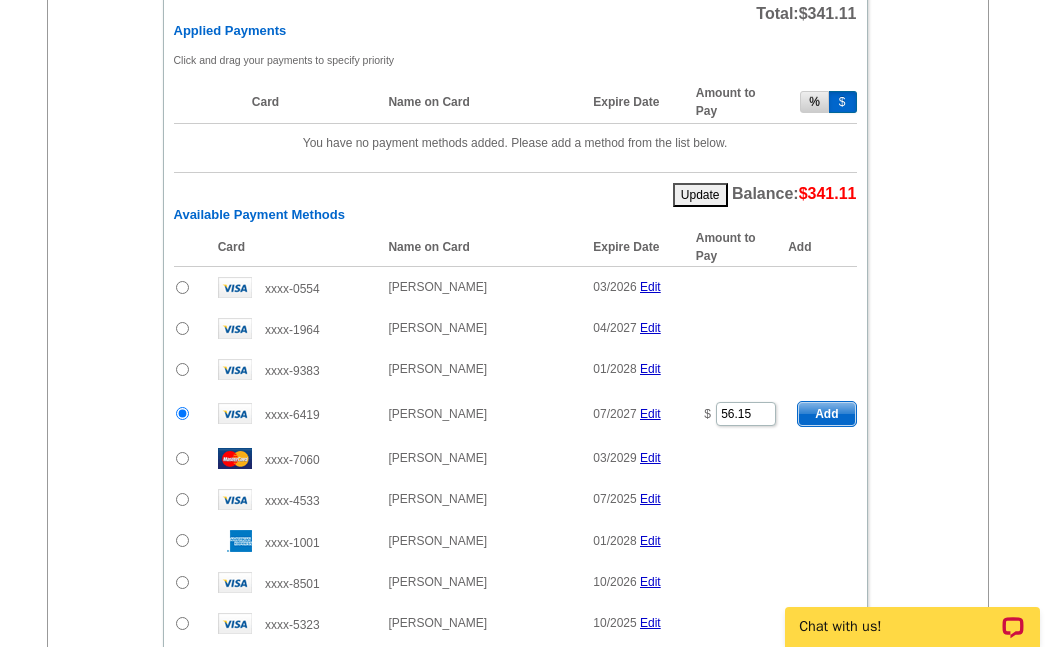 click on "Add" at bounding box center (826, 414) 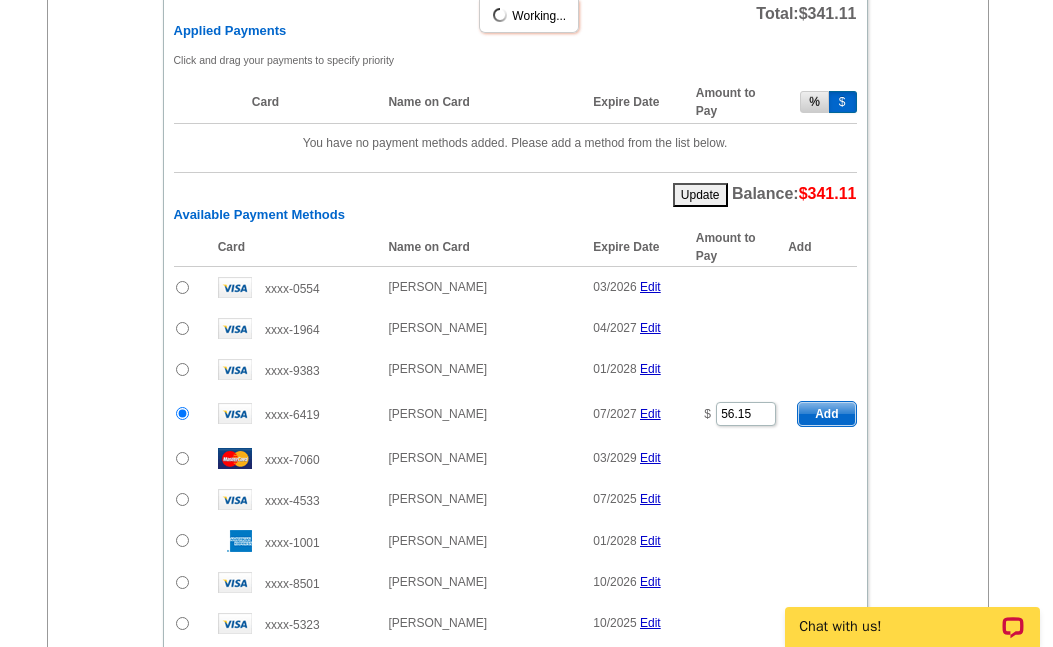 type on "341.11" 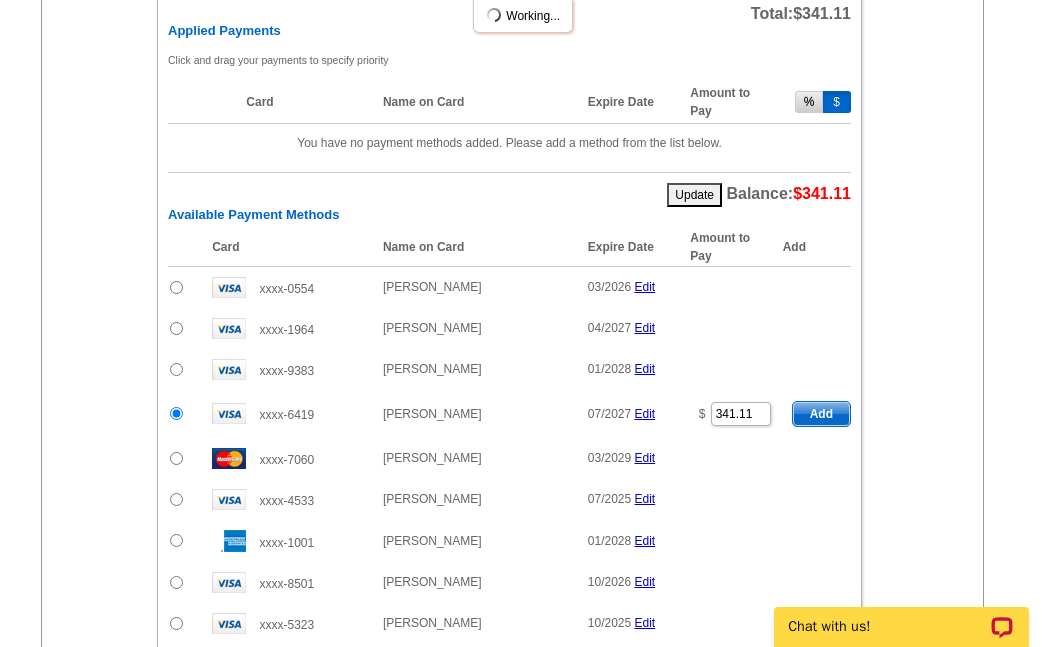 radio on "false" 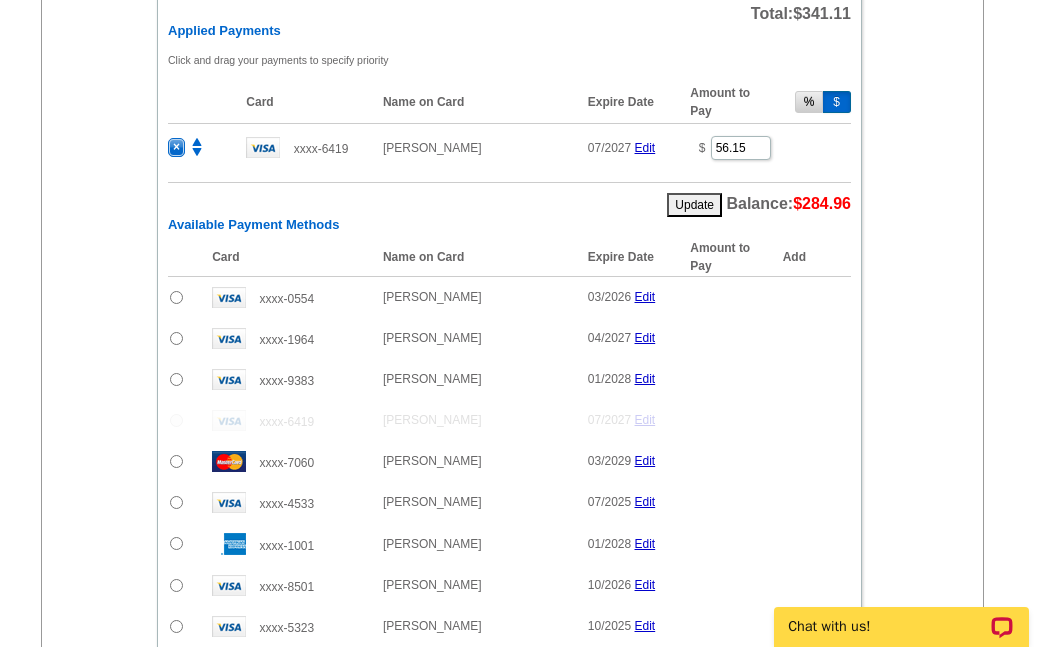 click on "Enter your contact information
Learn more
Who May We Contact If Needed?
Full Name
Heather Steiner
Email
heather@modernrpwi.com
Phone
( 414 )  313  -  0458  Ext.
Total:  $341.11
Payment
Learn more
Single Payment
Split Payments
Pay using one of your saved credit cards.
Card Add" at bounding box center [512, 270] 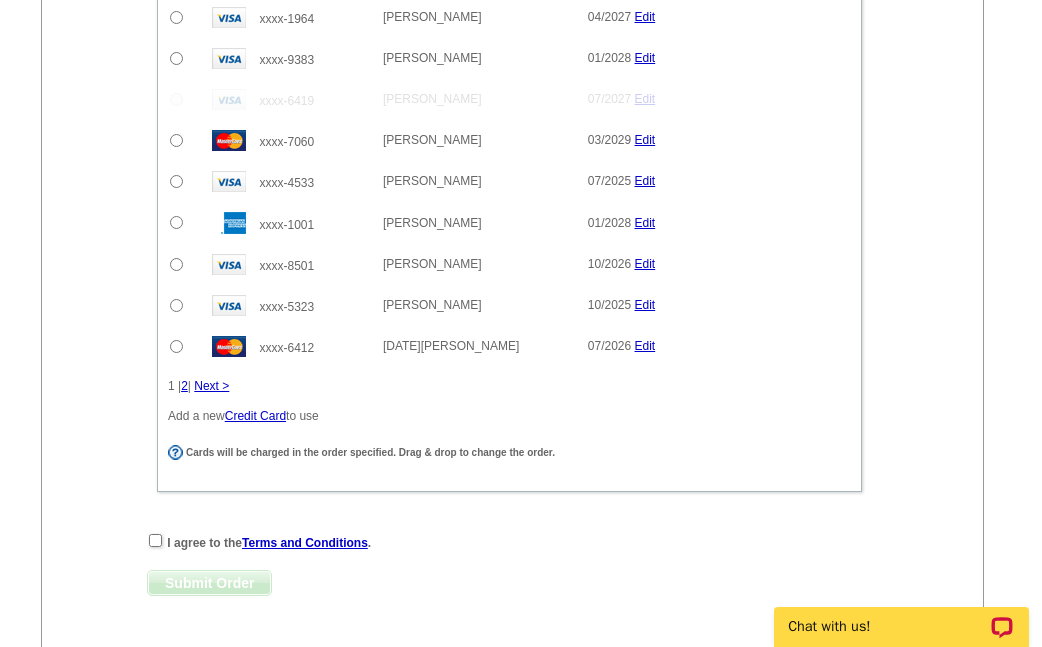 scroll, scrollTop: 2199, scrollLeft: 0, axis: vertical 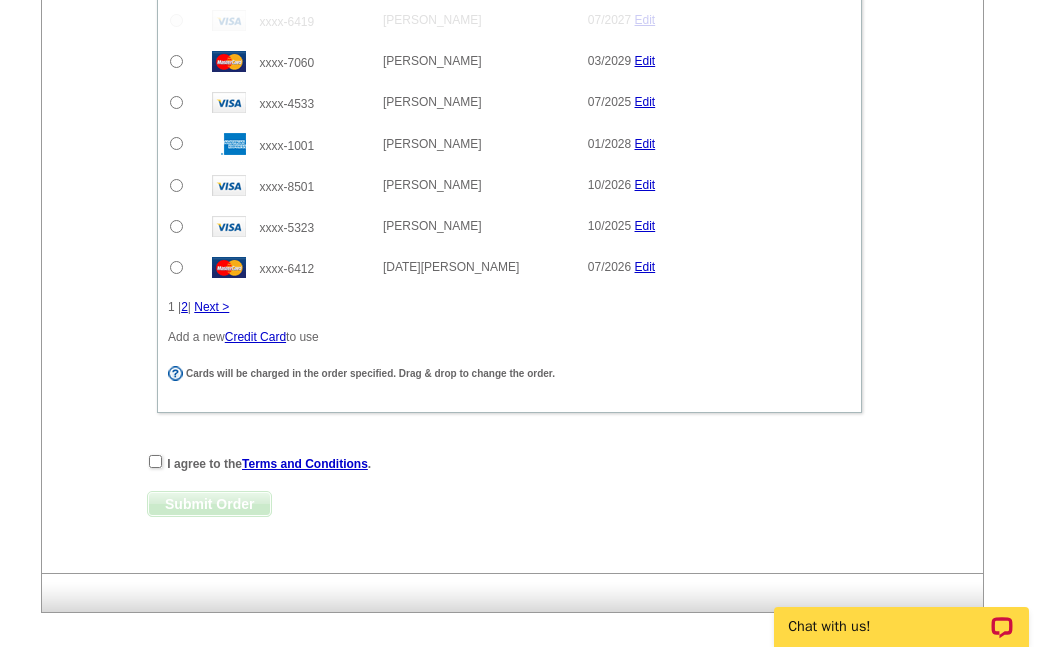 click on "Submit Order
Submit Order" at bounding box center [509, 504] 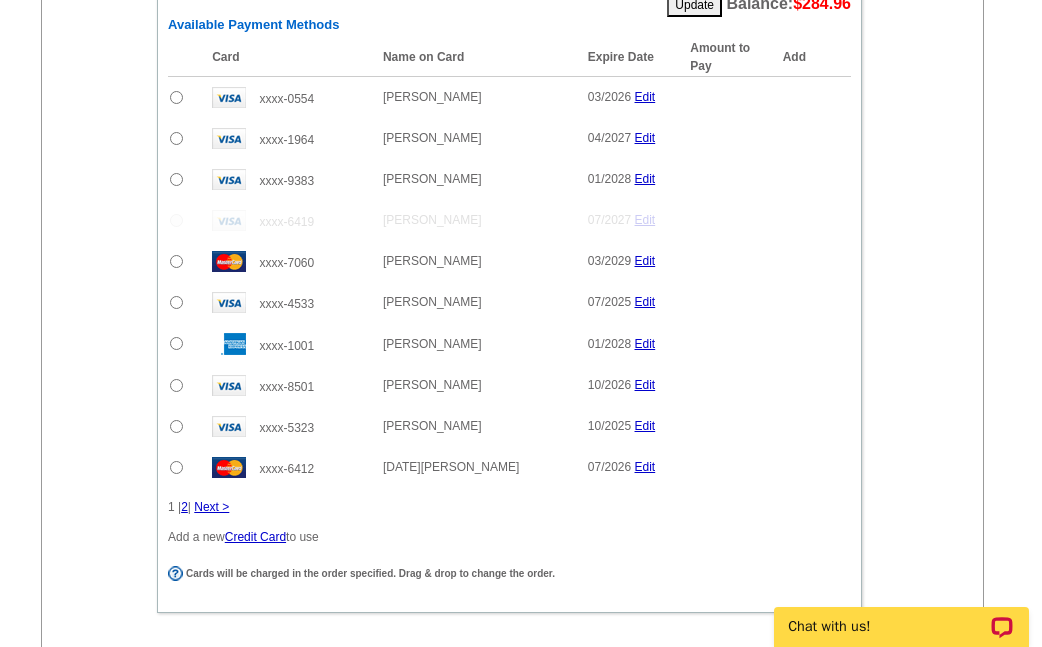 click on "Enter your contact information
Learn more
Who May We Contact If Needed?
Full Name
Heather Steiner
Email
heather@modernrpwi.com
Phone
( 414 )  313  -  0458  Ext.
Total:  $341.11
Payment
Learn more
Single Payment
Split Payments
Pay using one of your saved credit cards.
Card Add" at bounding box center (512, 70) 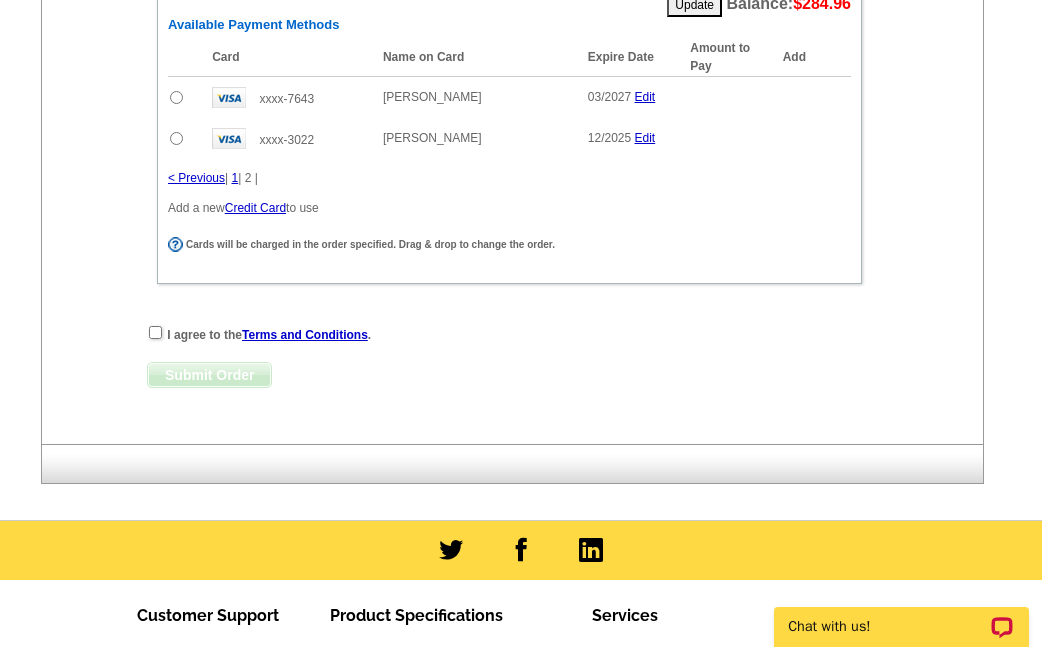 click at bounding box center [176, 97] 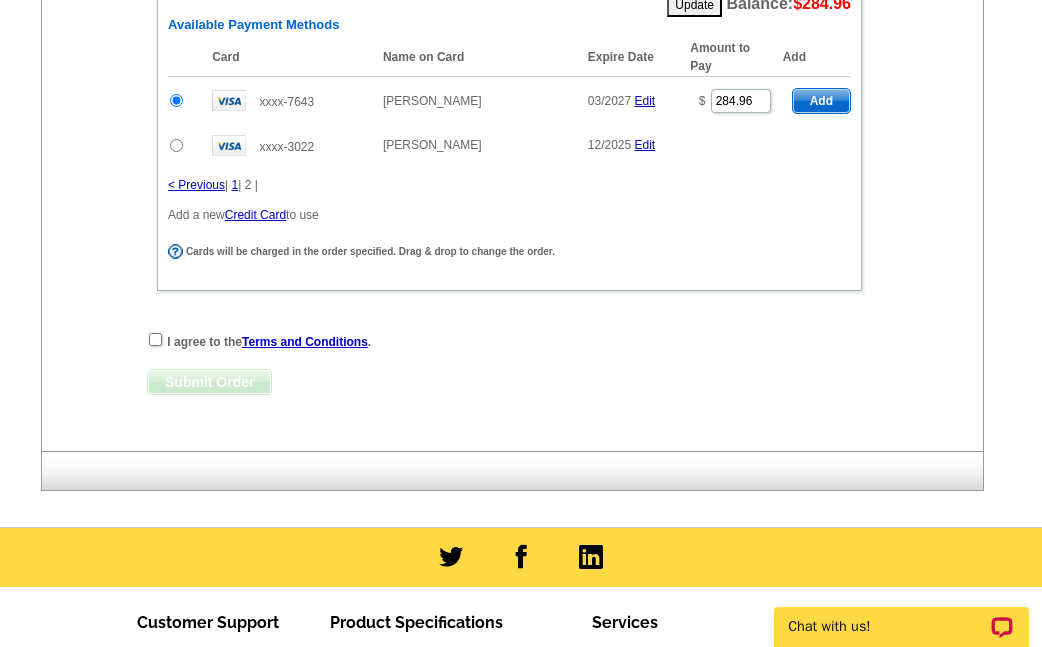 click at bounding box center [176, 100] 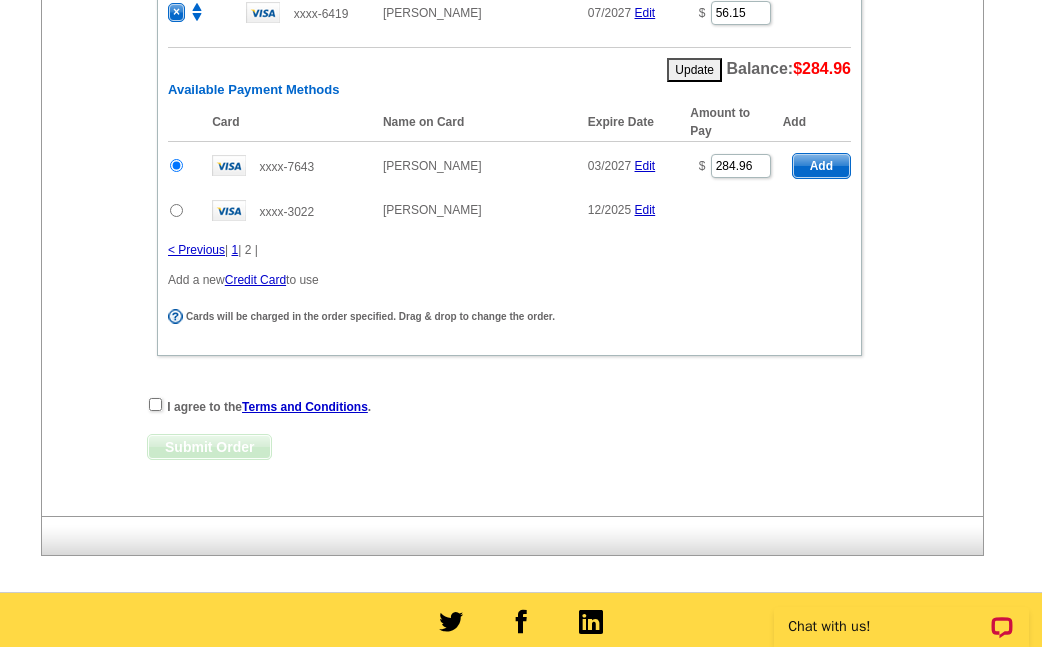 scroll, scrollTop: 1899, scrollLeft: 0, axis: vertical 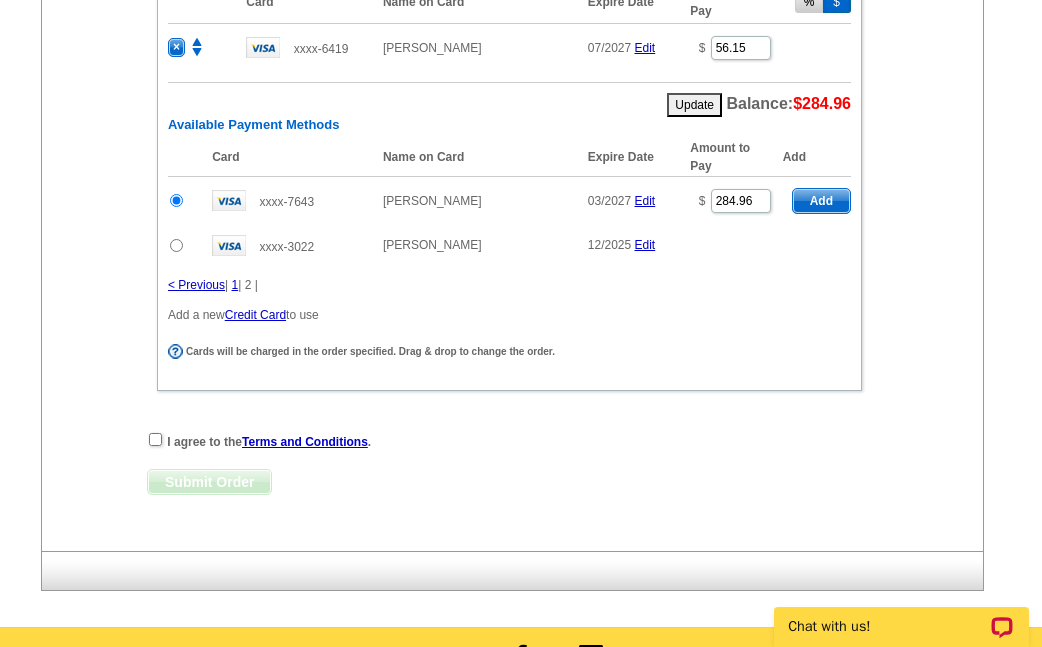 click on "Add" at bounding box center [821, 201] 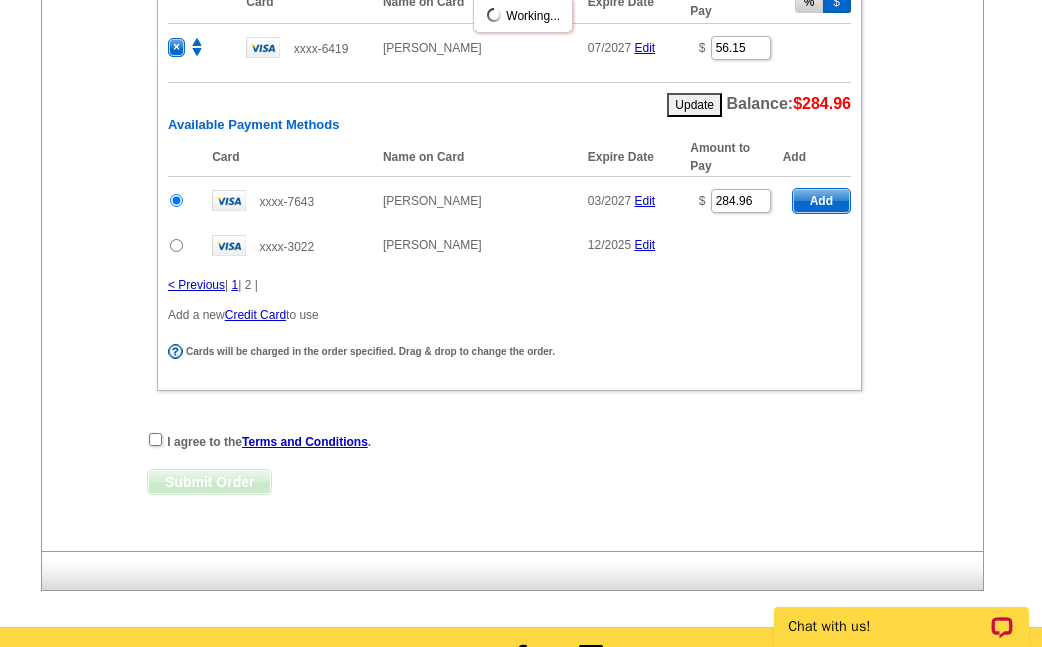 radio on "false" 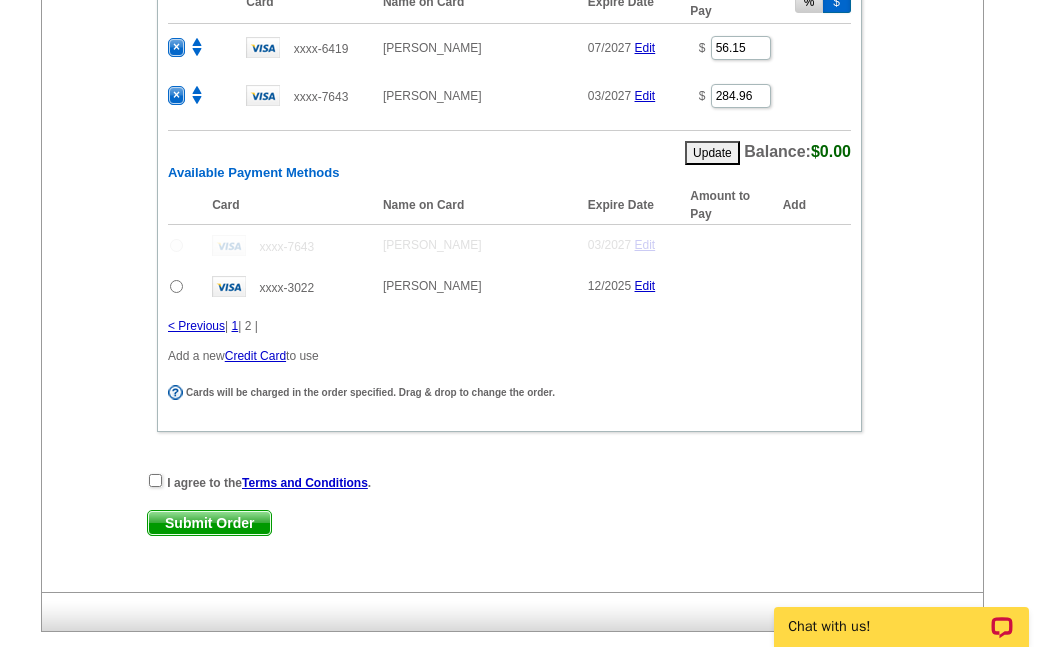 click on "I agree to the
Terms and Conditions
." at bounding box center (509, 482) 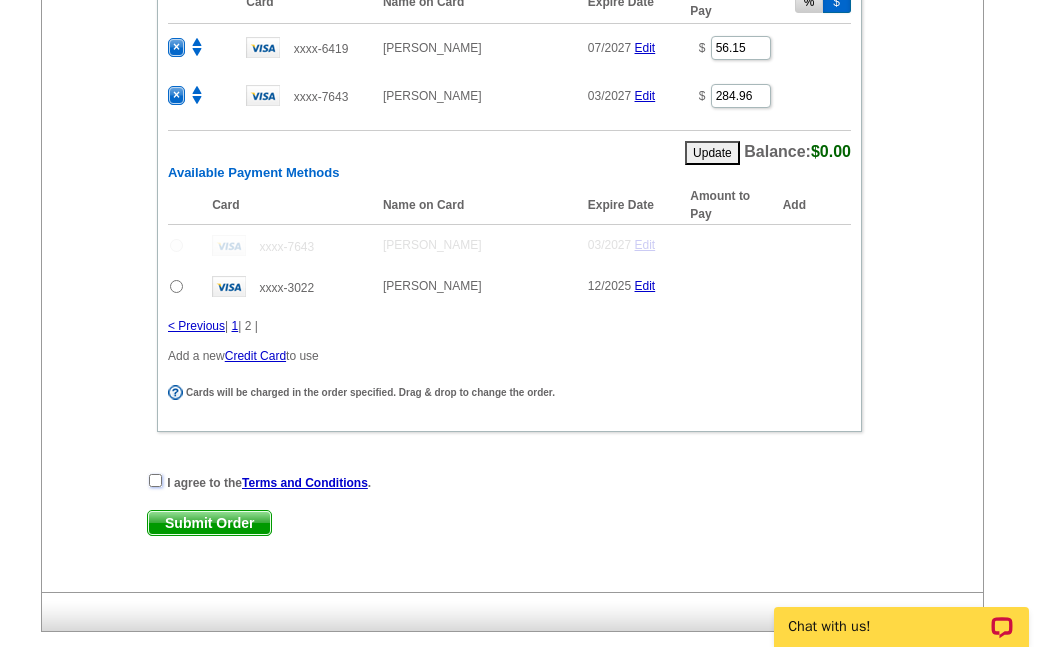 click at bounding box center [155, 480] 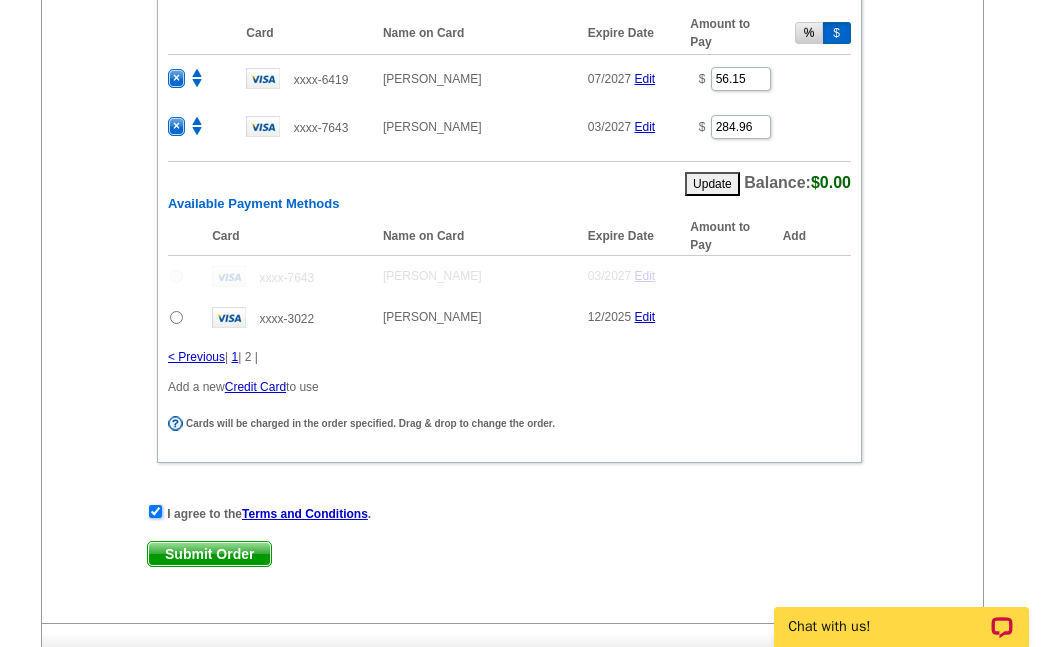 scroll, scrollTop: 1900, scrollLeft: 0, axis: vertical 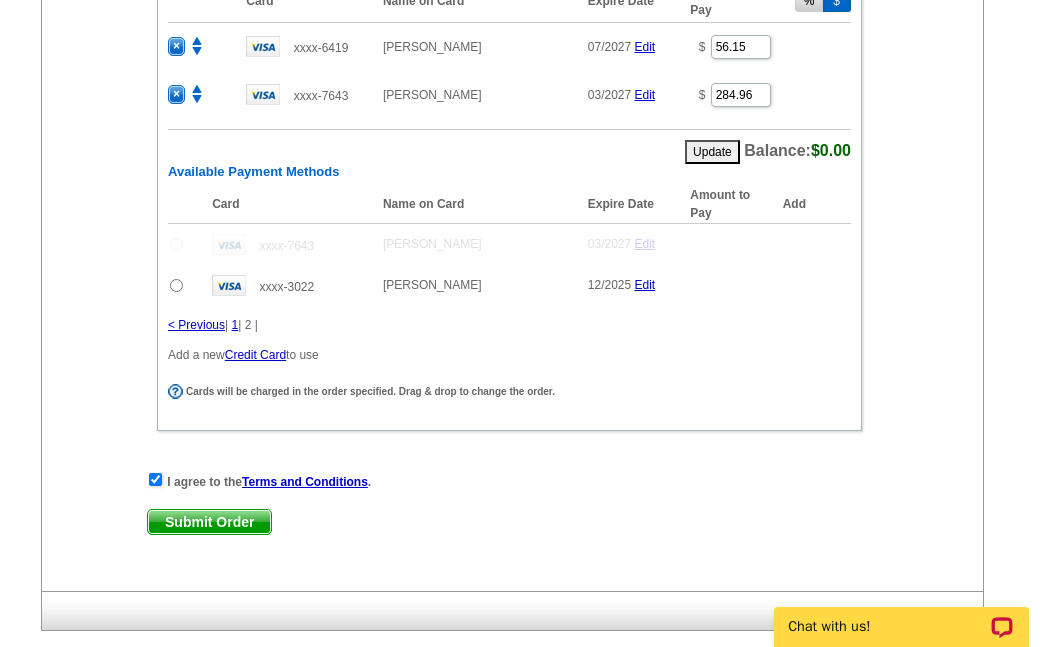 click on "Submit Order" at bounding box center [209, 522] 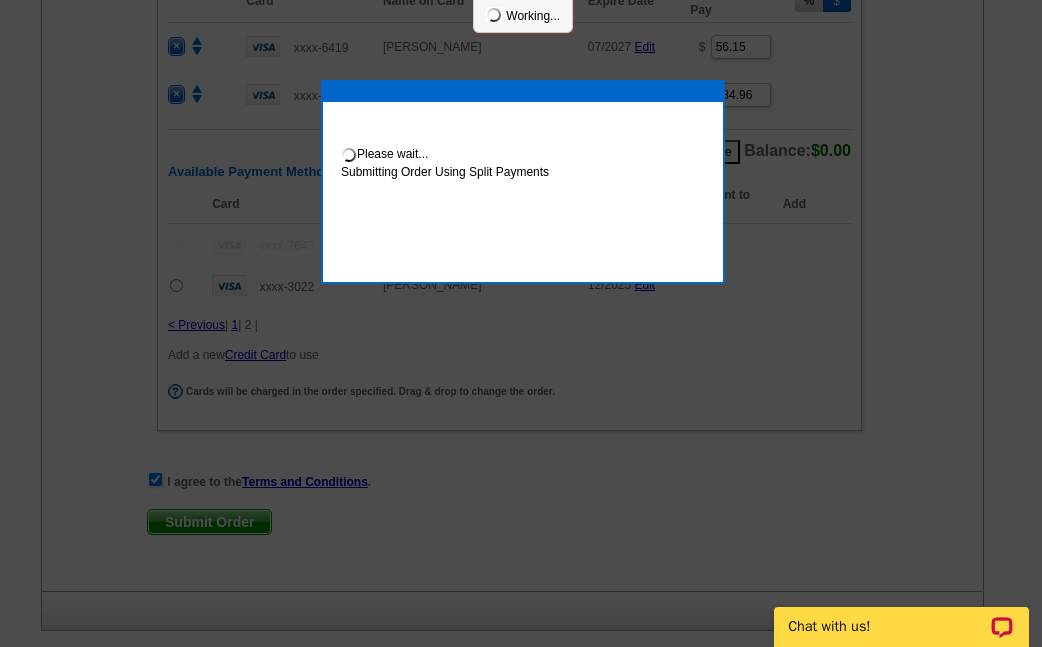 scroll, scrollTop: 2001, scrollLeft: 0, axis: vertical 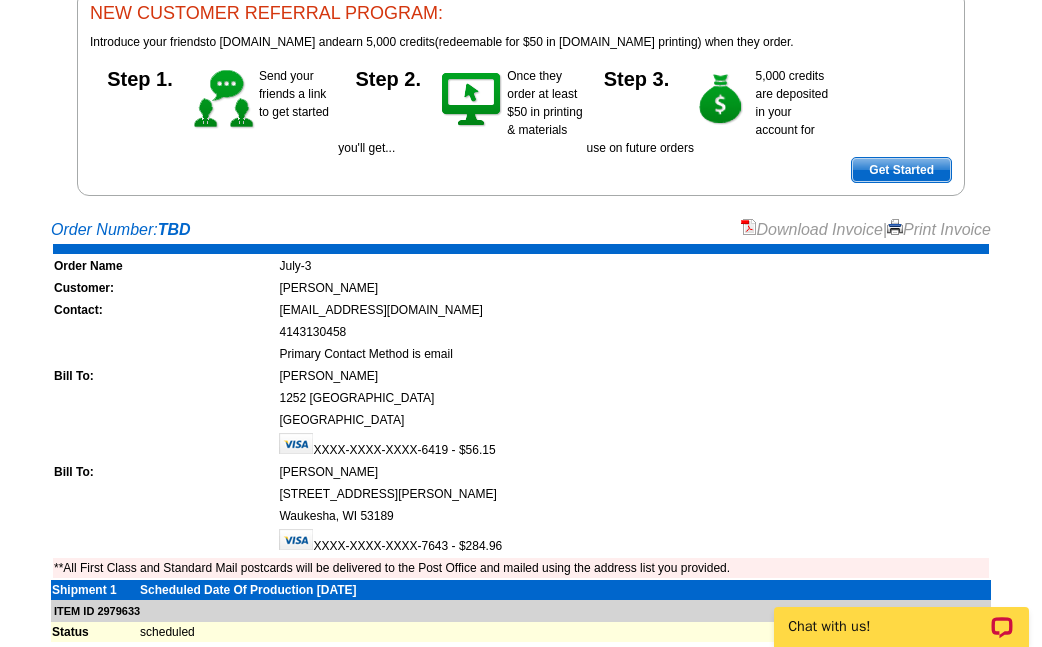 click on "Print Invoice" at bounding box center (939, 229) 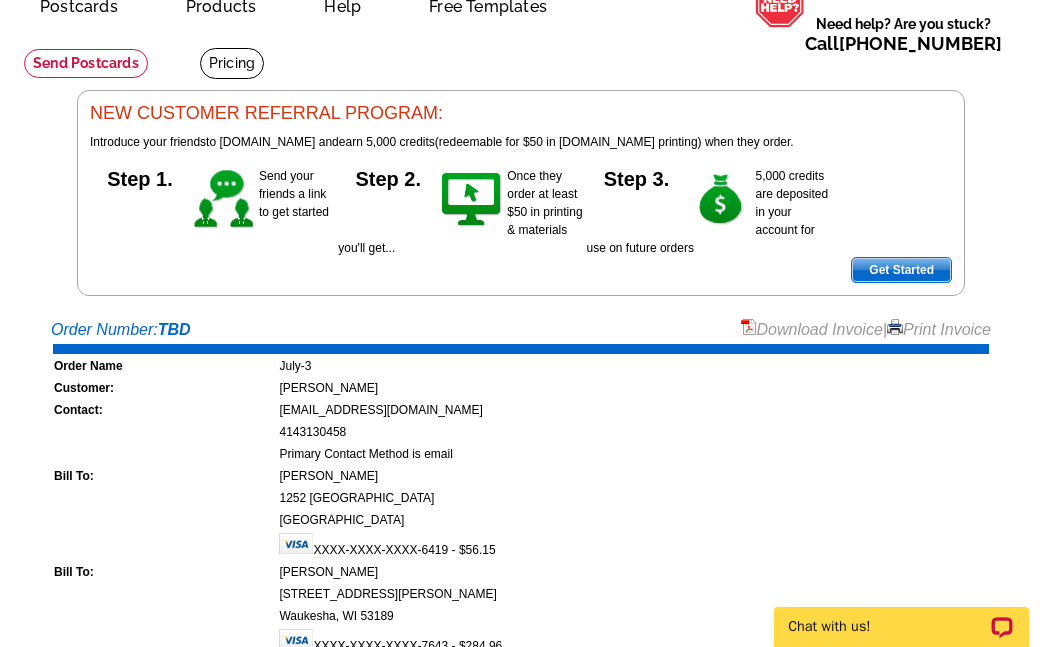 scroll, scrollTop: 0, scrollLeft: 0, axis: both 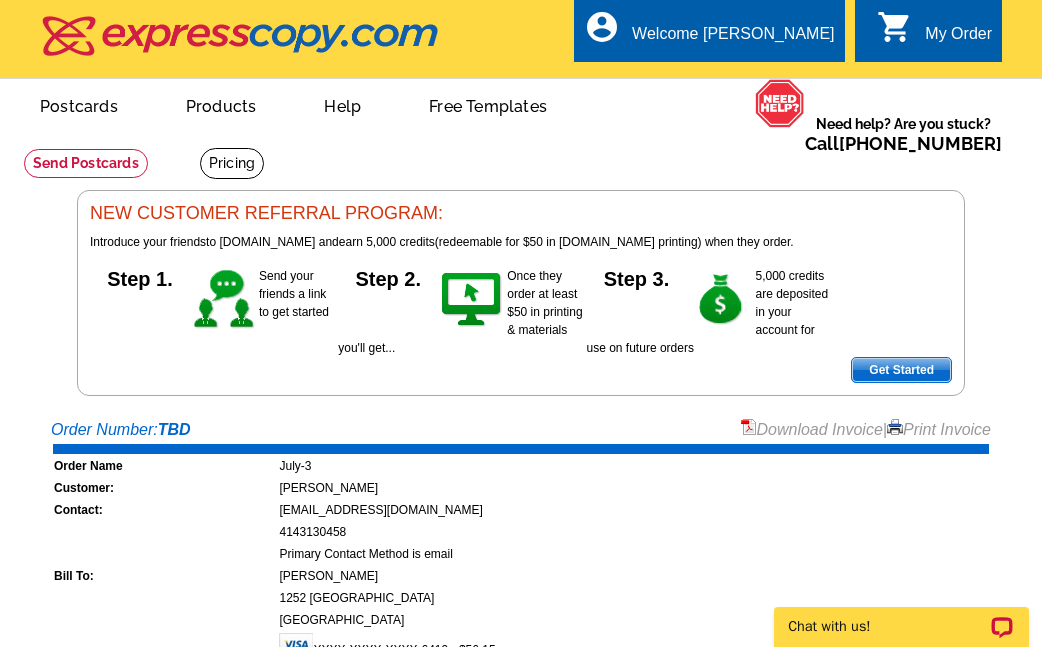 click on "local_phone
Same Day Design, Print, & Mail Postcards. Over 1 Million Customers.
account_circle
Welcome Tonya
My Account Logout
0
shopping_cart
My Order" at bounding box center (521, 40) 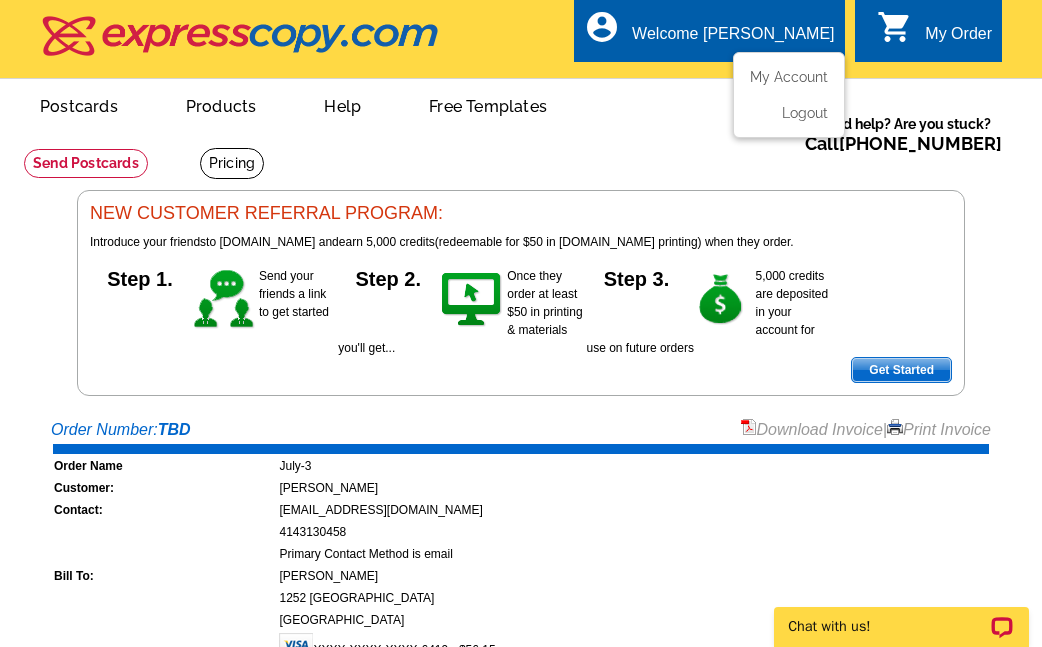 click on "My Account" at bounding box center [789, 82] 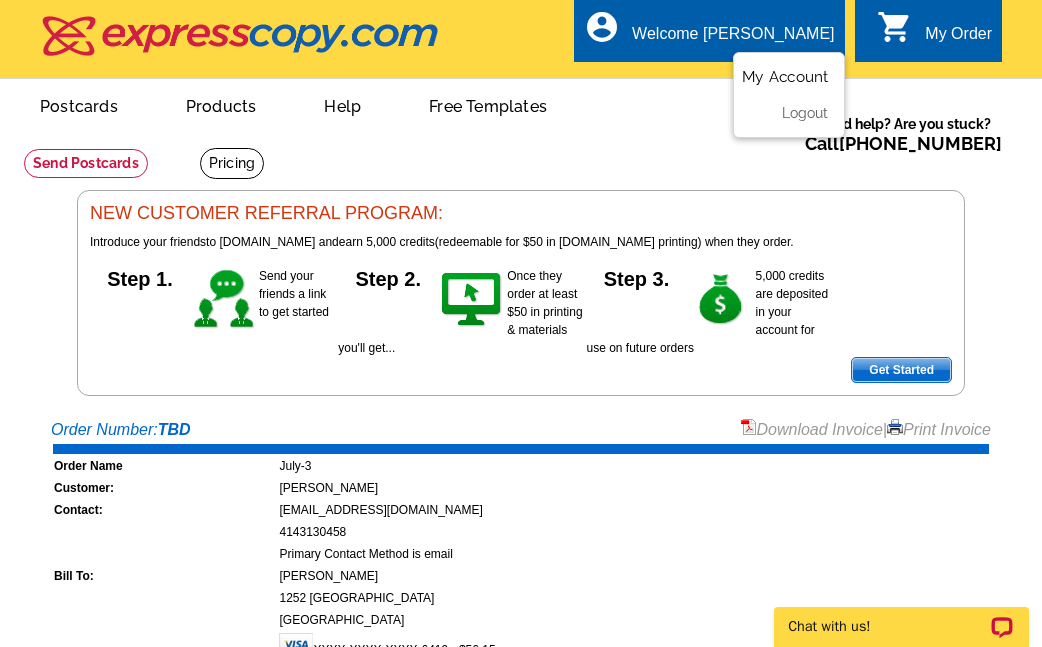 click on "My Account" at bounding box center [785, 77] 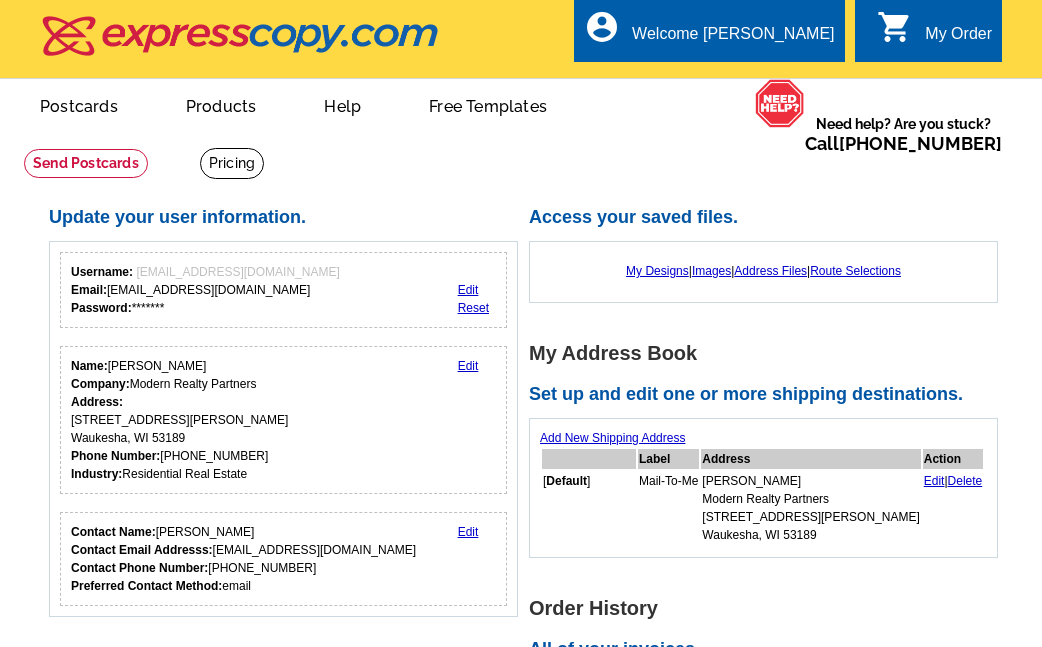 scroll, scrollTop: 0, scrollLeft: 0, axis: both 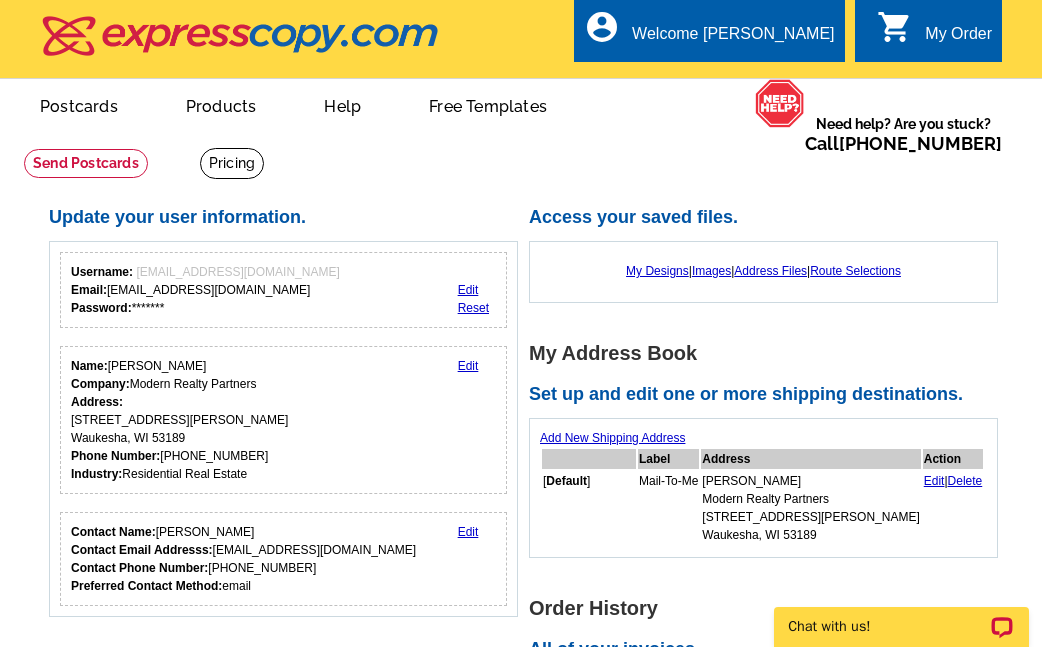 click on "picture_in_picture
Postcards
store_mall_directory
Products
keyboard_arrow_down
Postcards
Business cards
Flyers and brochures
More
Fast & easy postcard marketing
Same day printing and mailing
Upload your own design or customize a template
Get Started" at bounding box center [351, 134] 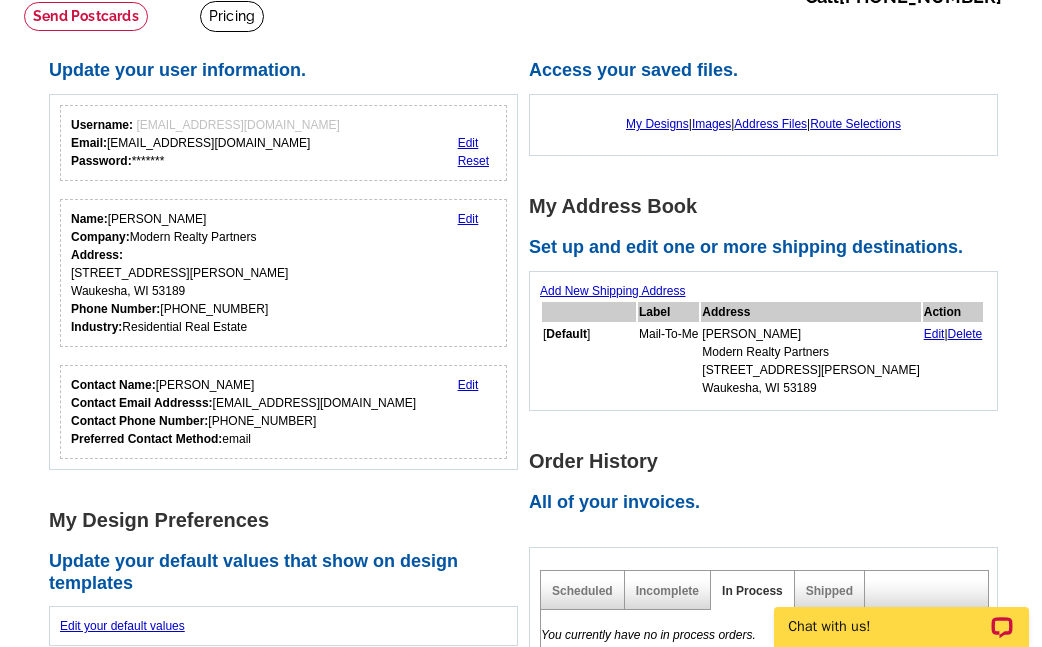 scroll, scrollTop: 300, scrollLeft: 0, axis: vertical 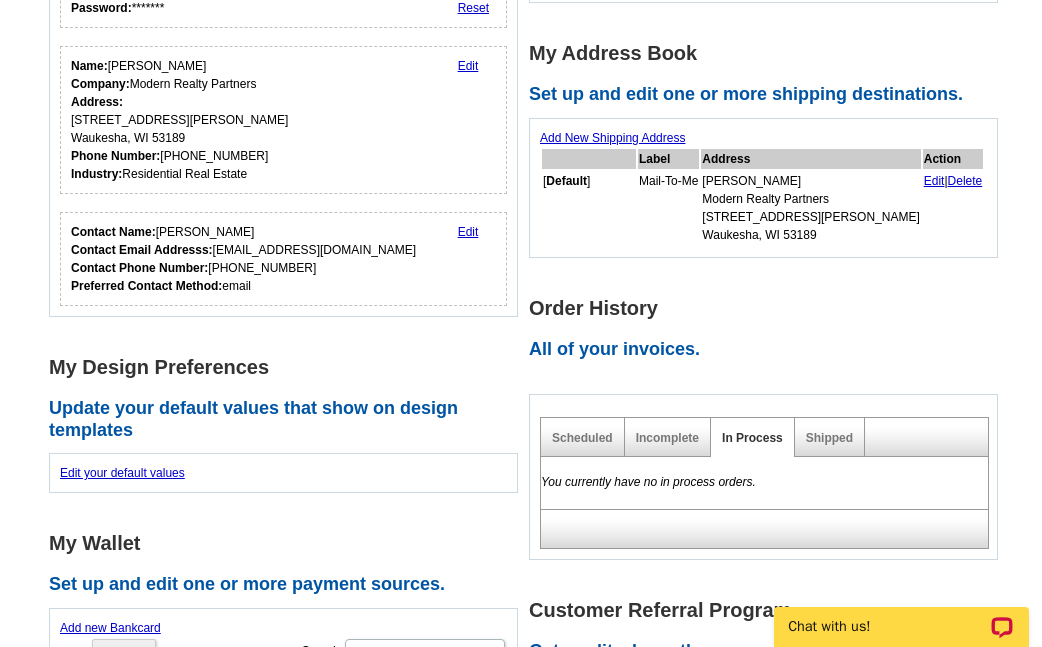 click on "Incomplete" at bounding box center (668, 437) 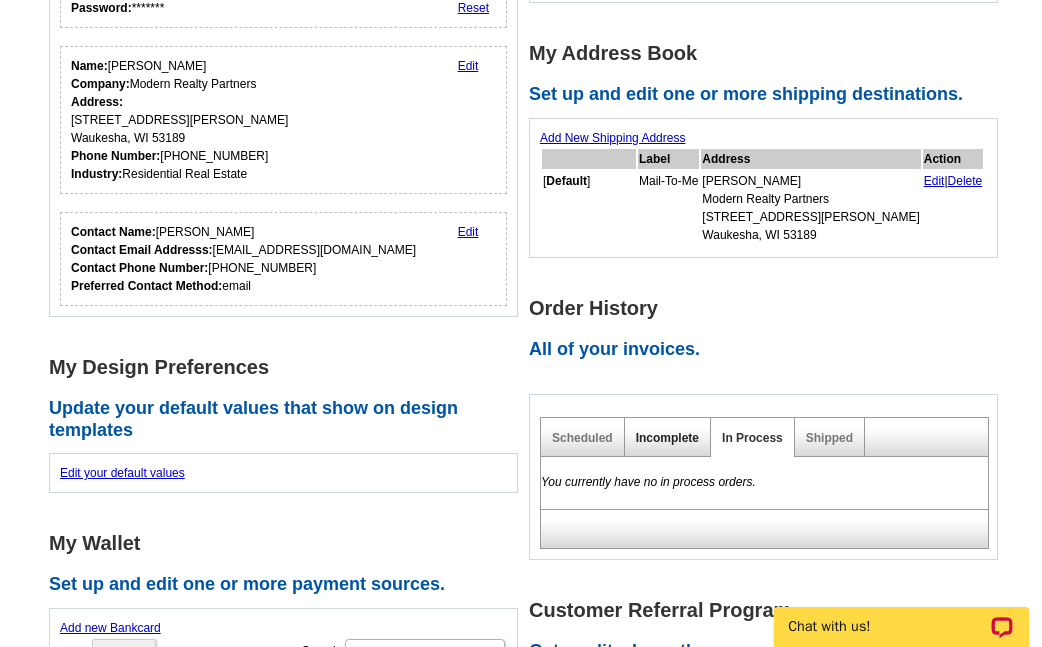 click on "Incomplete" at bounding box center (667, 438) 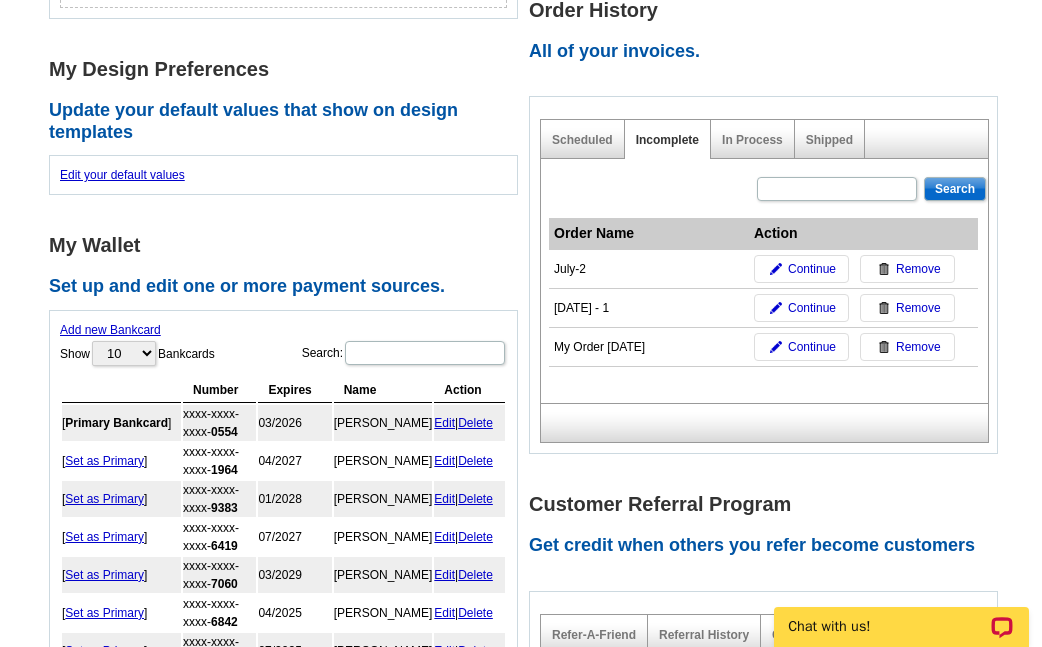 scroll, scrollTop: 600, scrollLeft: 0, axis: vertical 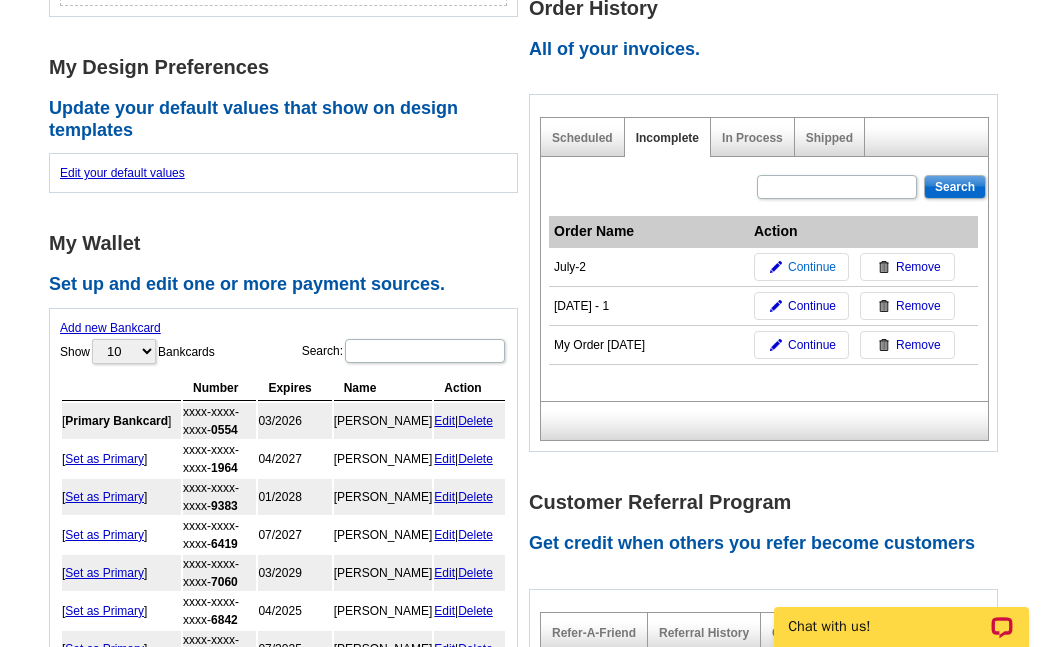 click on "Continue" at bounding box center (812, 267) 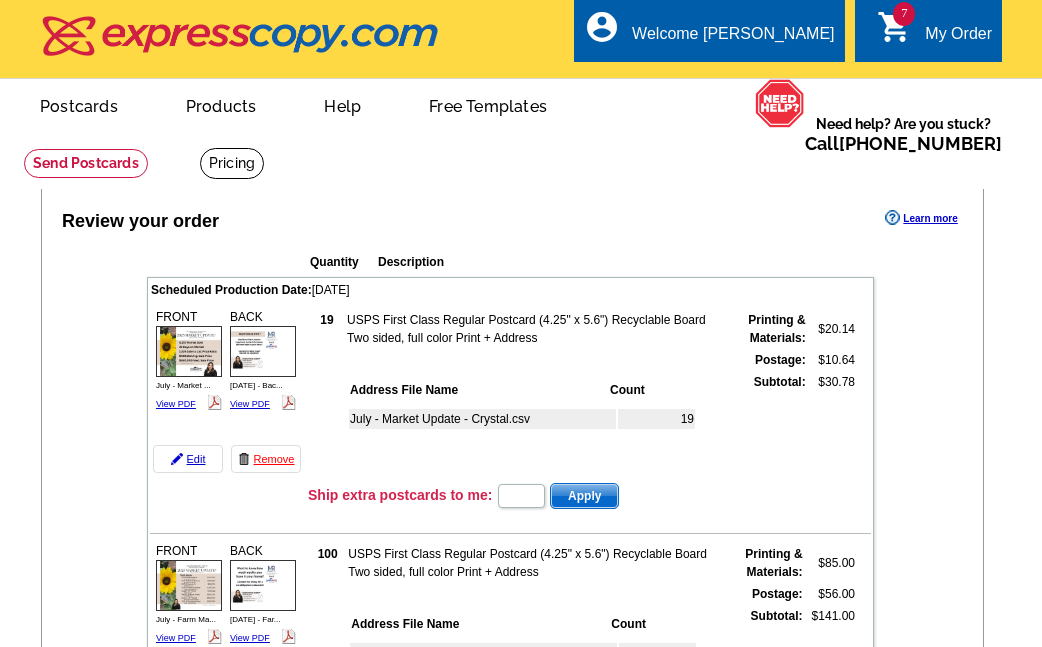 scroll, scrollTop: 0, scrollLeft: 0, axis: both 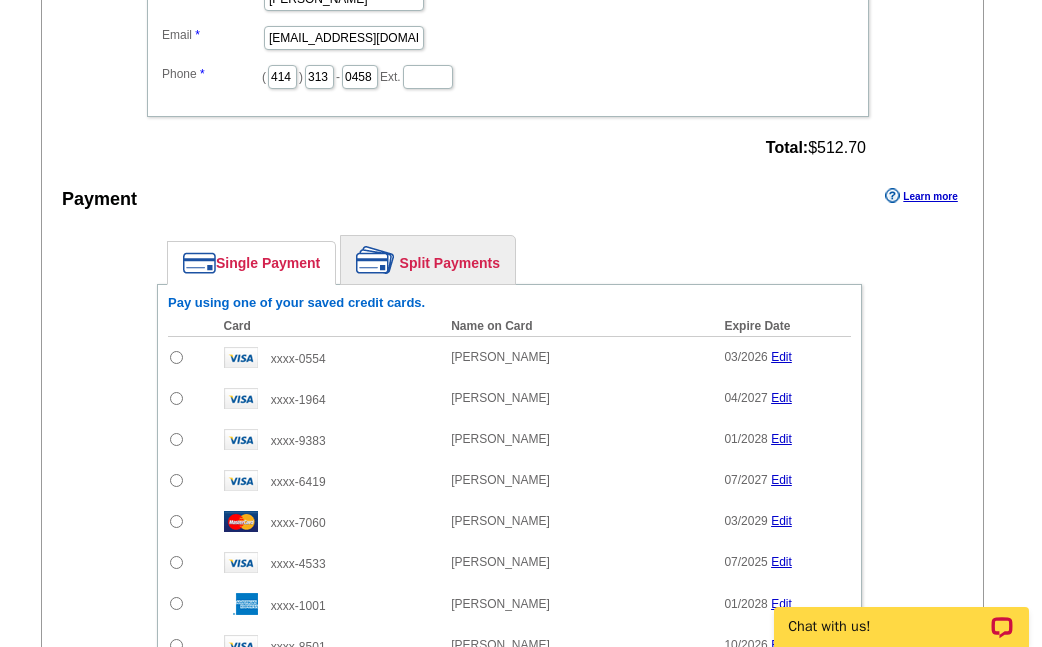click on "Split Payments" at bounding box center [428, 260] 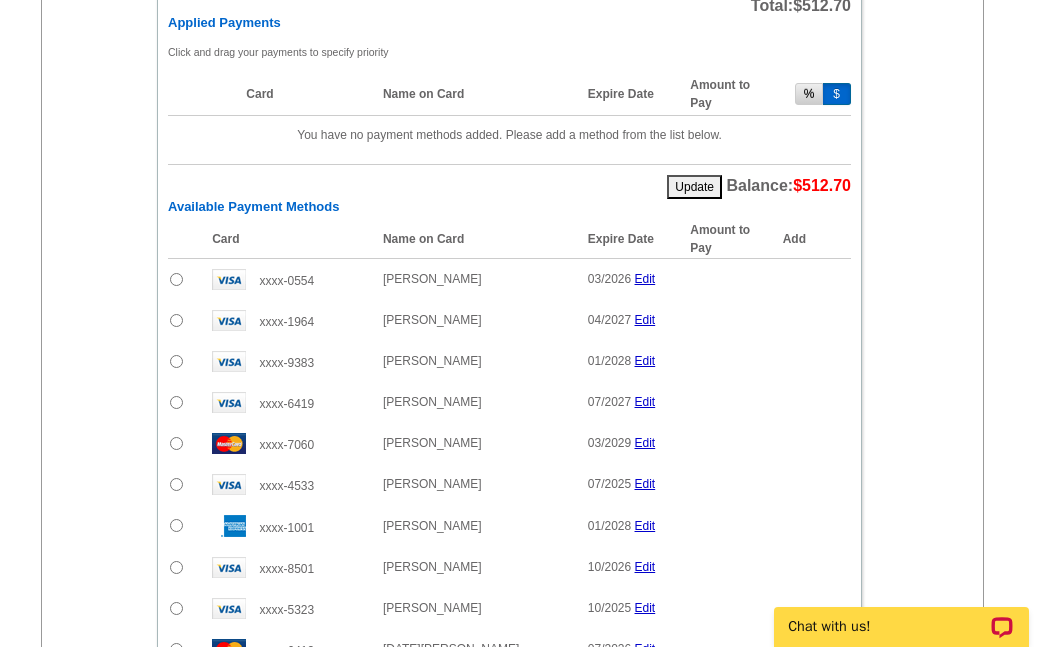 scroll, scrollTop: 2511, scrollLeft: 0, axis: vertical 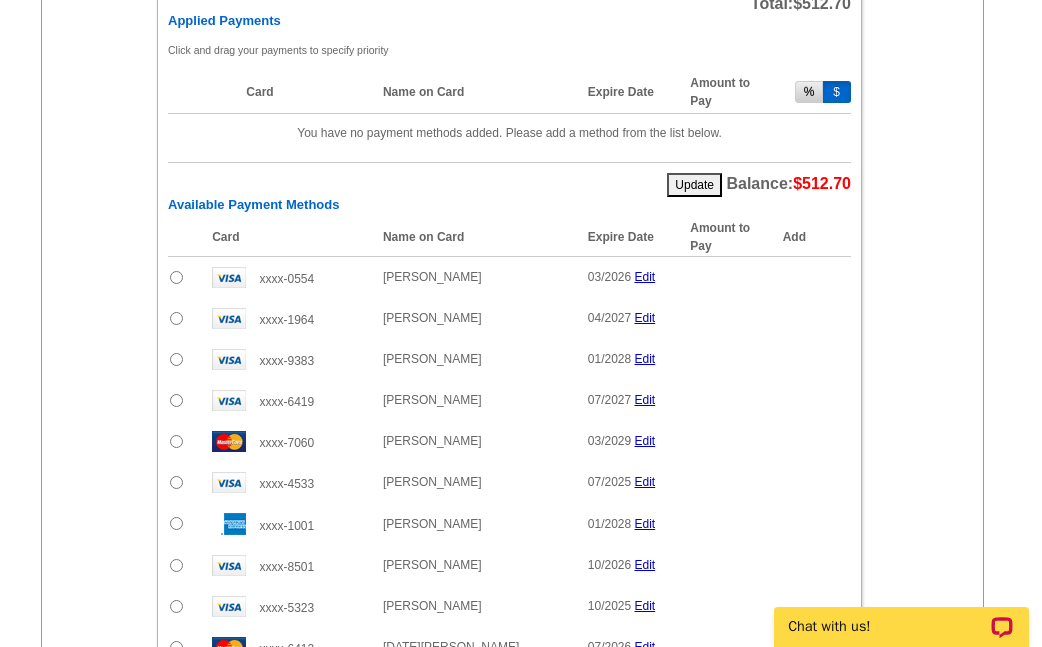 click at bounding box center [176, 441] 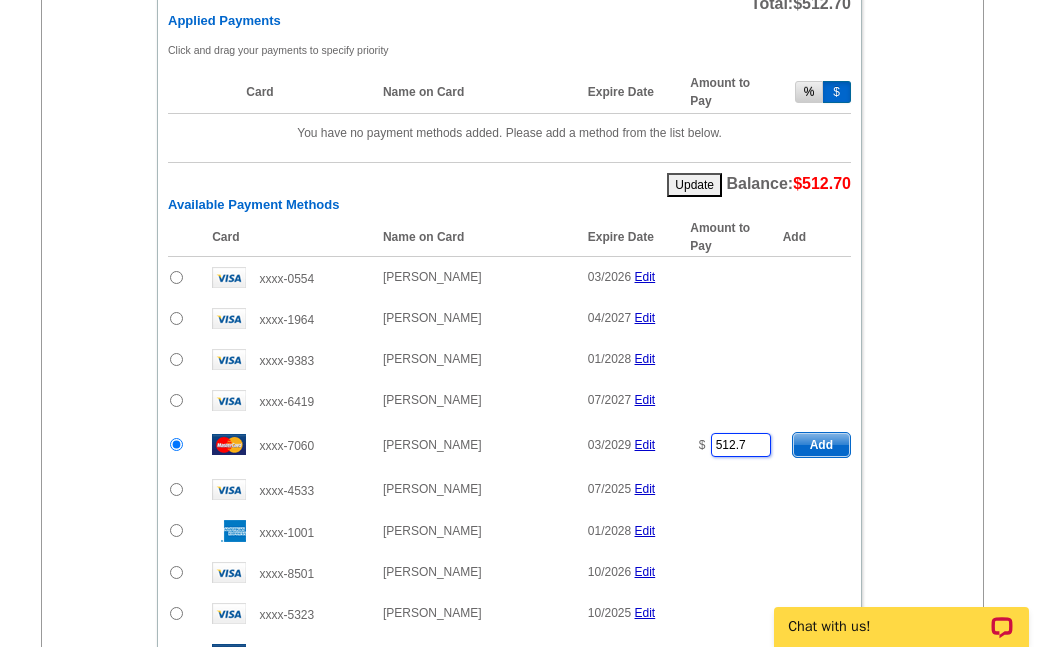 drag, startPoint x: 733, startPoint y: 447, endPoint x: 677, endPoint y: 449, distance: 56.0357 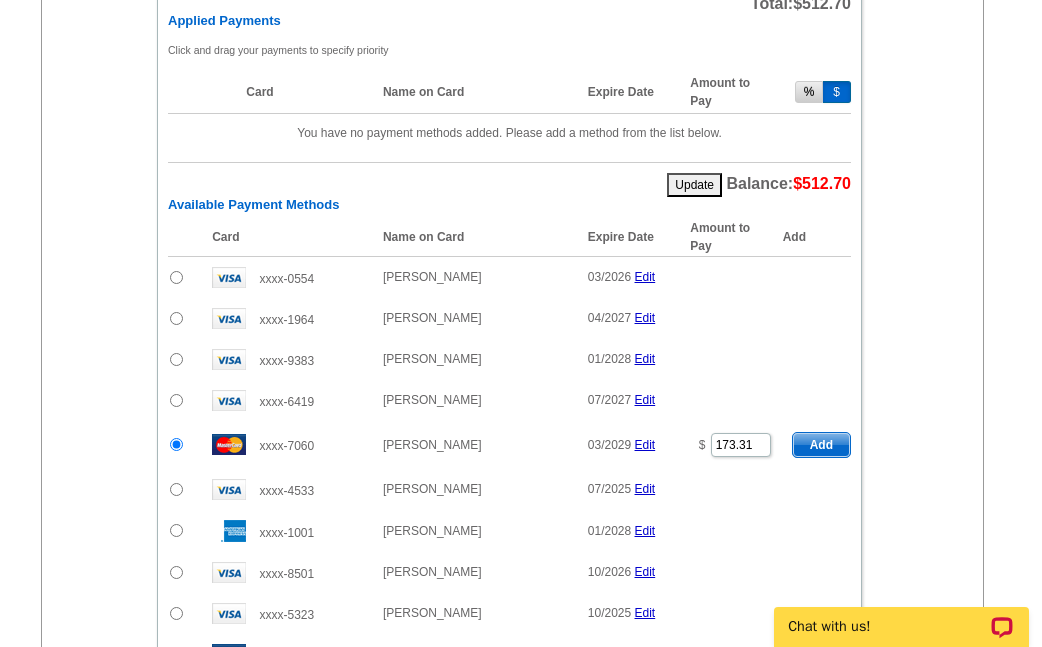click on "Add" at bounding box center (821, 445) 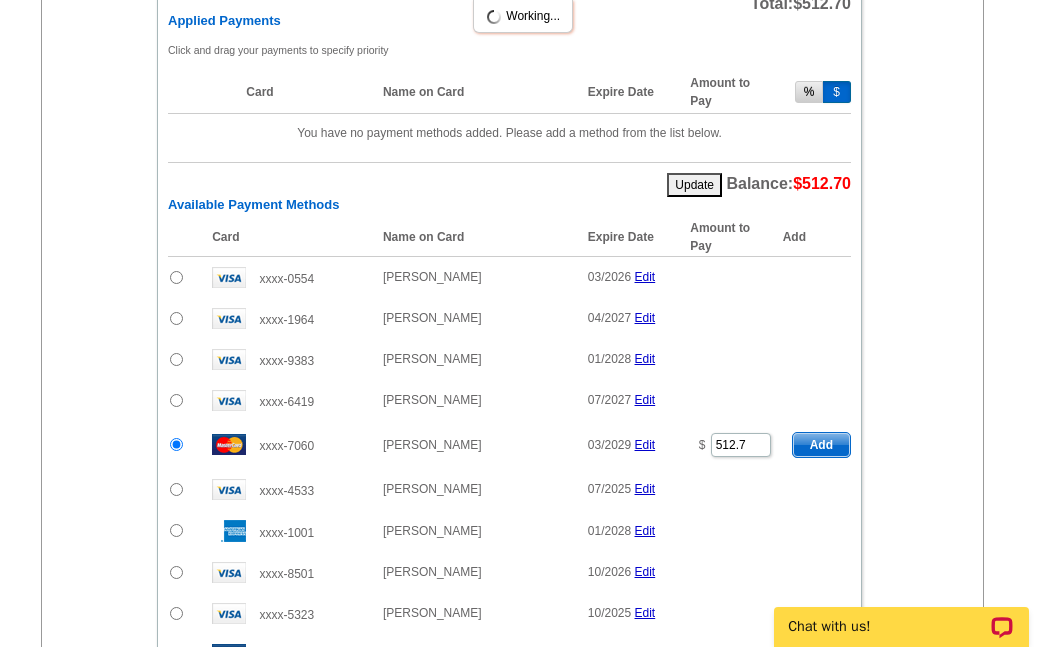 radio on "false" 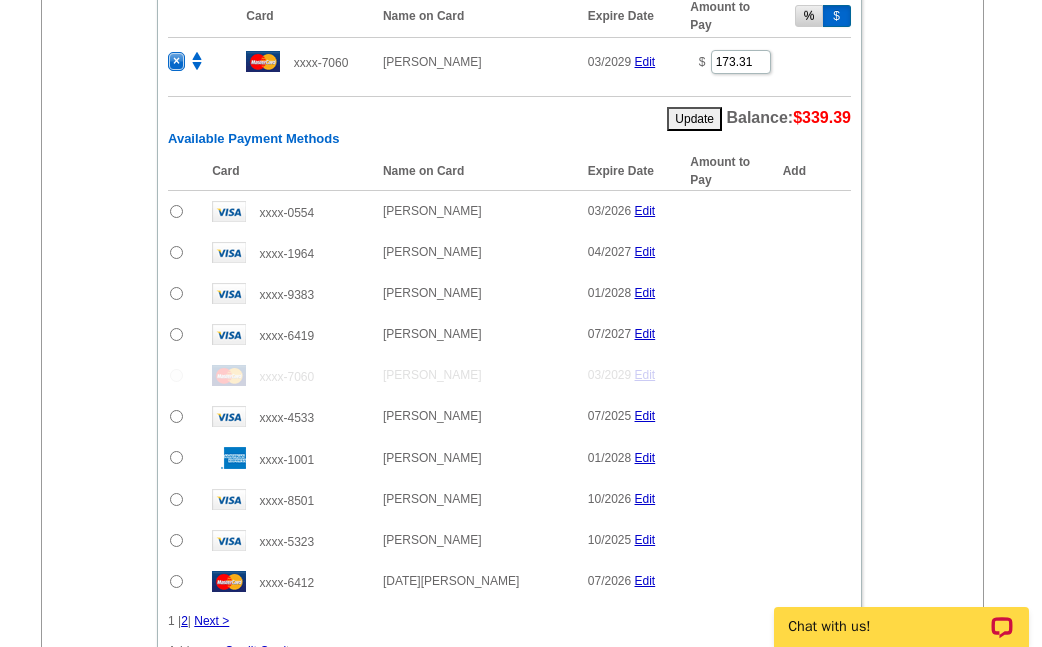 scroll, scrollTop: 2611, scrollLeft: 0, axis: vertical 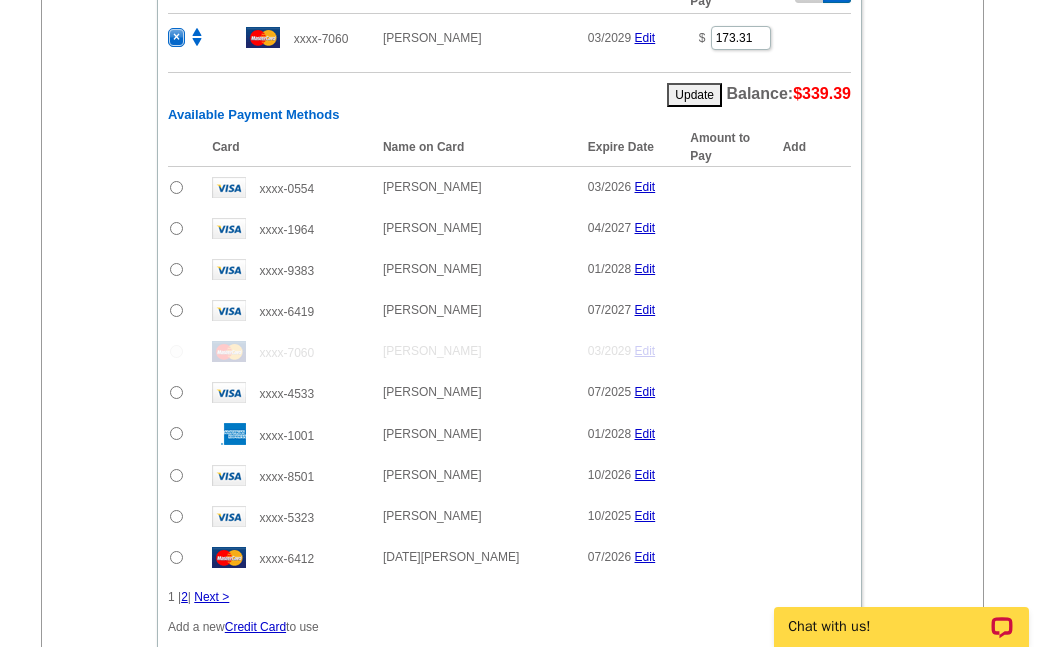 click at bounding box center (176, 475) 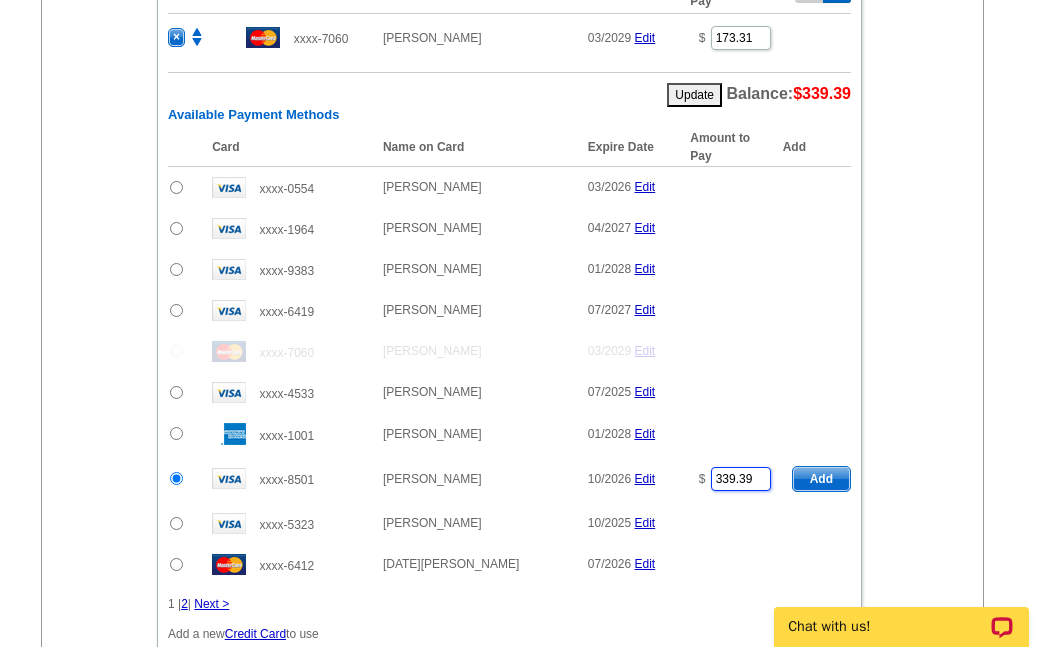drag, startPoint x: 742, startPoint y: 482, endPoint x: 626, endPoint y: 482, distance: 116 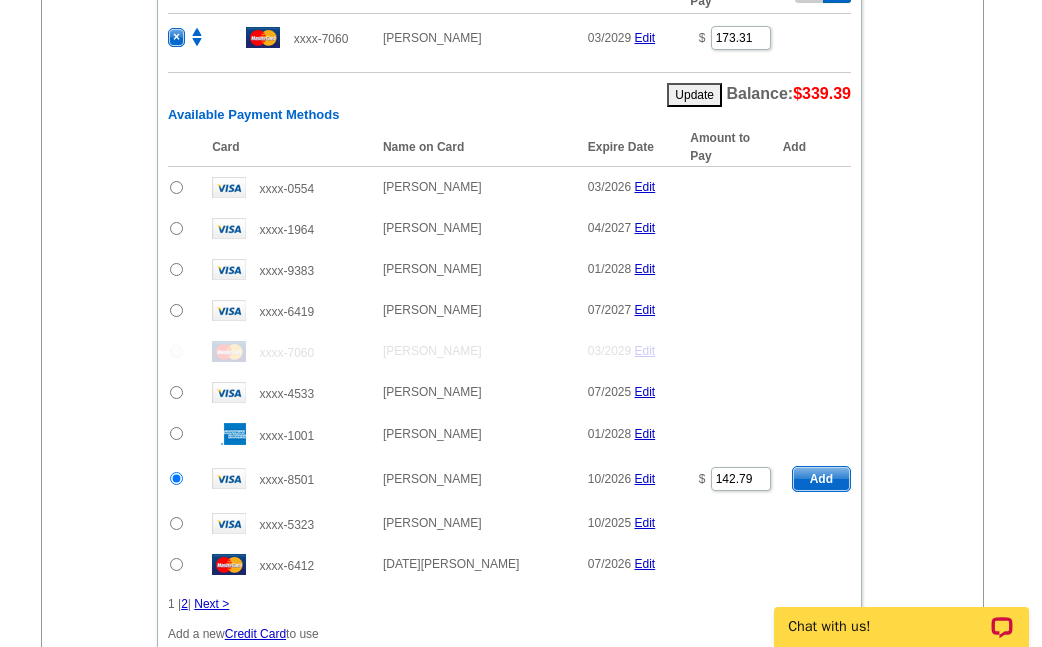 click on "Add" at bounding box center (821, 479) 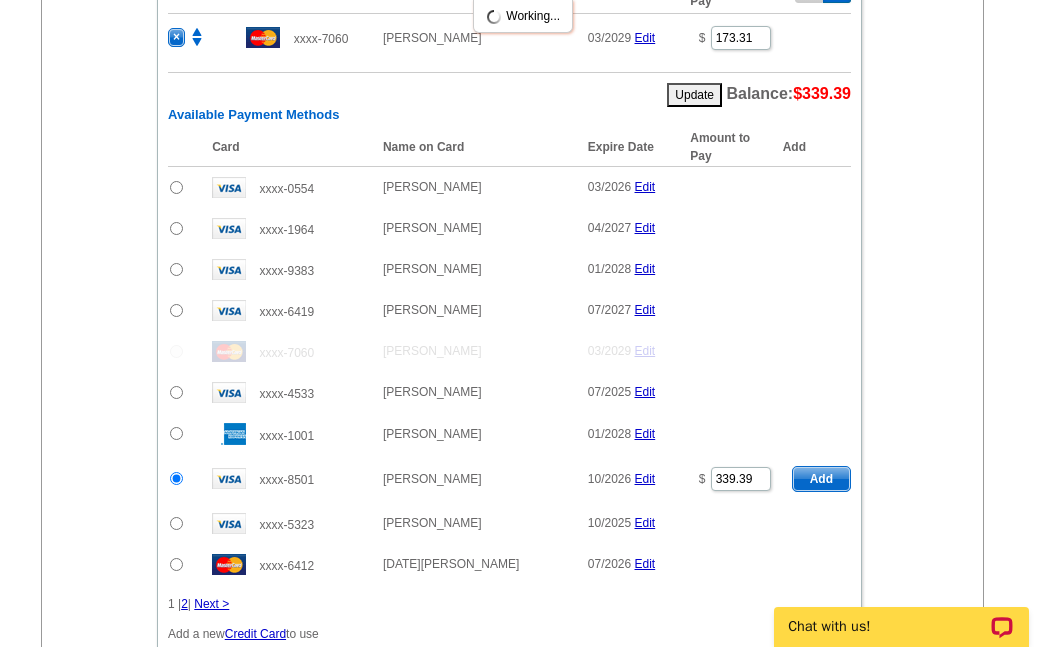 radio on "false" 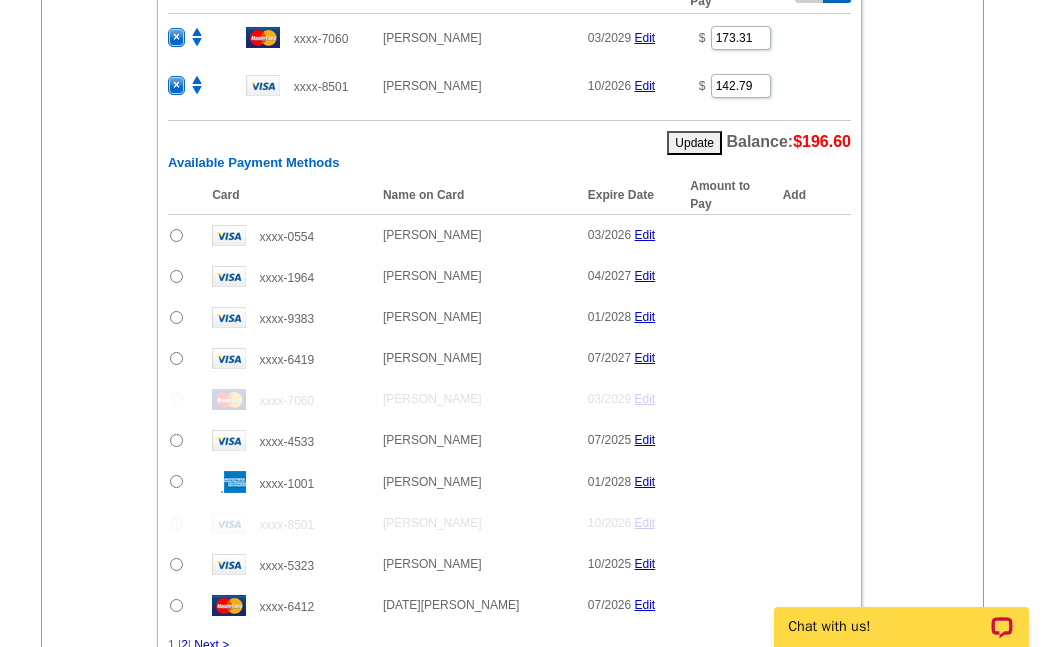 click at bounding box center [176, 440] 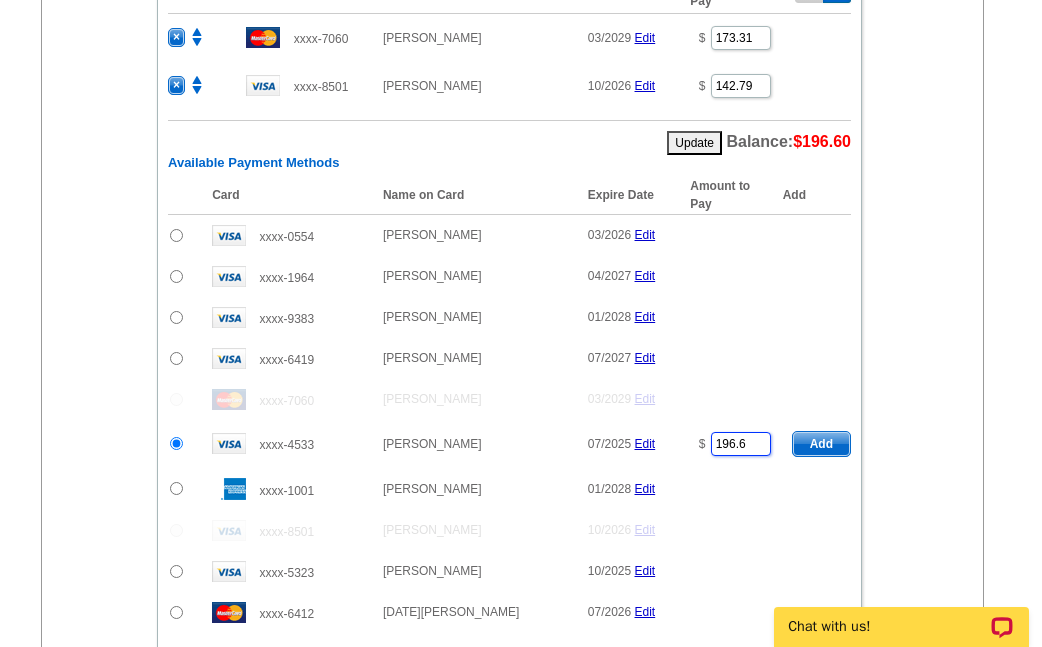click on "xxxx-4533
Crystal Perez
07/2025
Edit
$
196.6
Add" at bounding box center (509, 444) 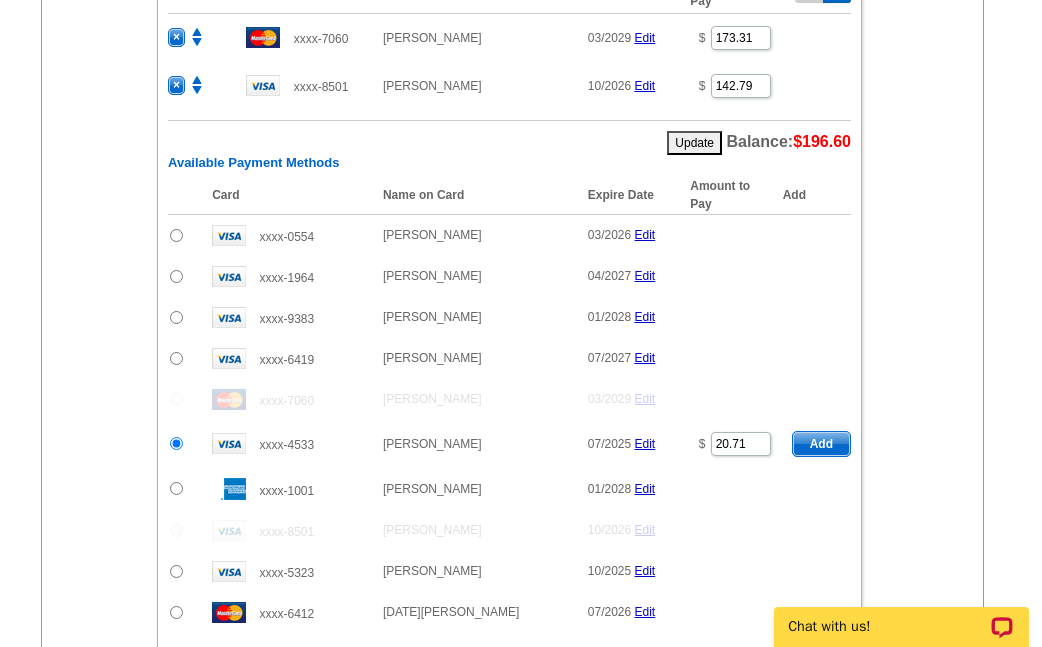 click on "Add" at bounding box center (821, 444) 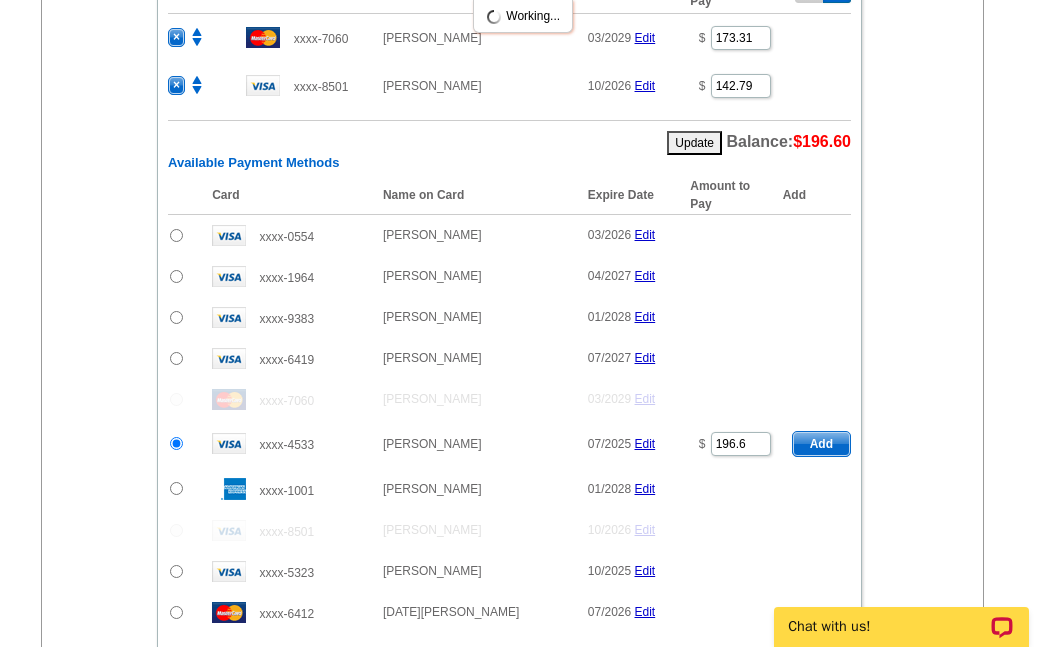 radio on "false" 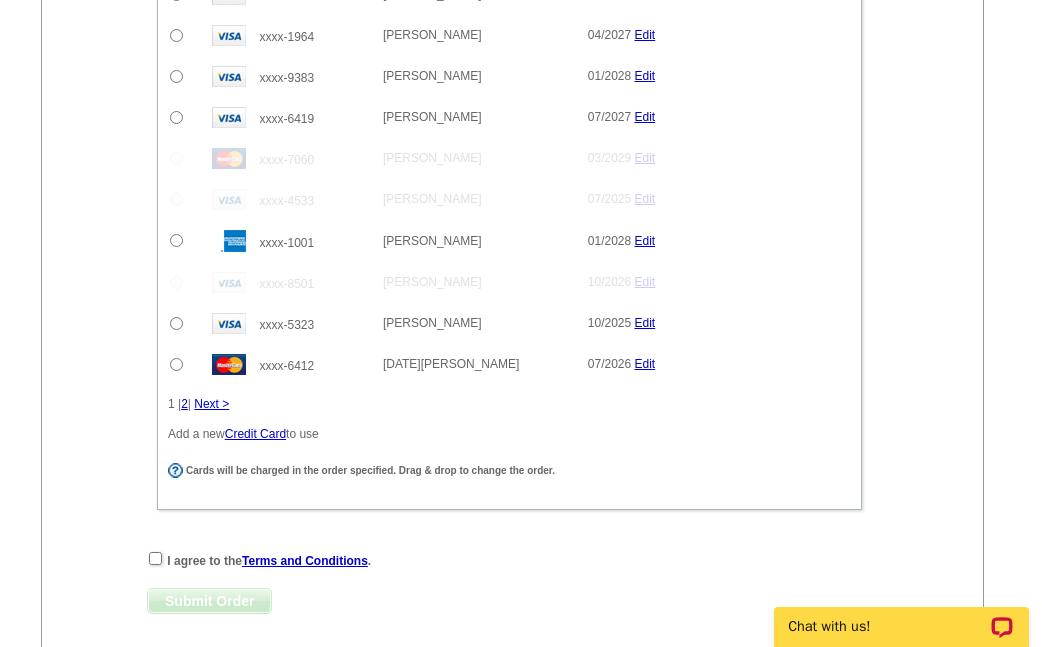 scroll, scrollTop: 2911, scrollLeft: 0, axis: vertical 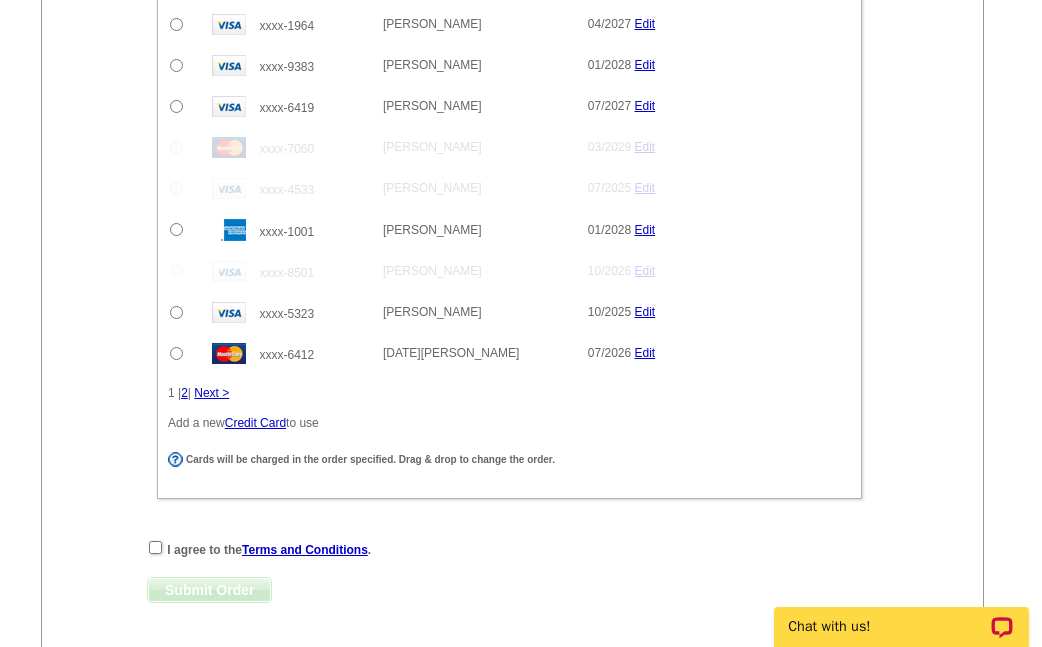click on "Next >" at bounding box center (211, 393) 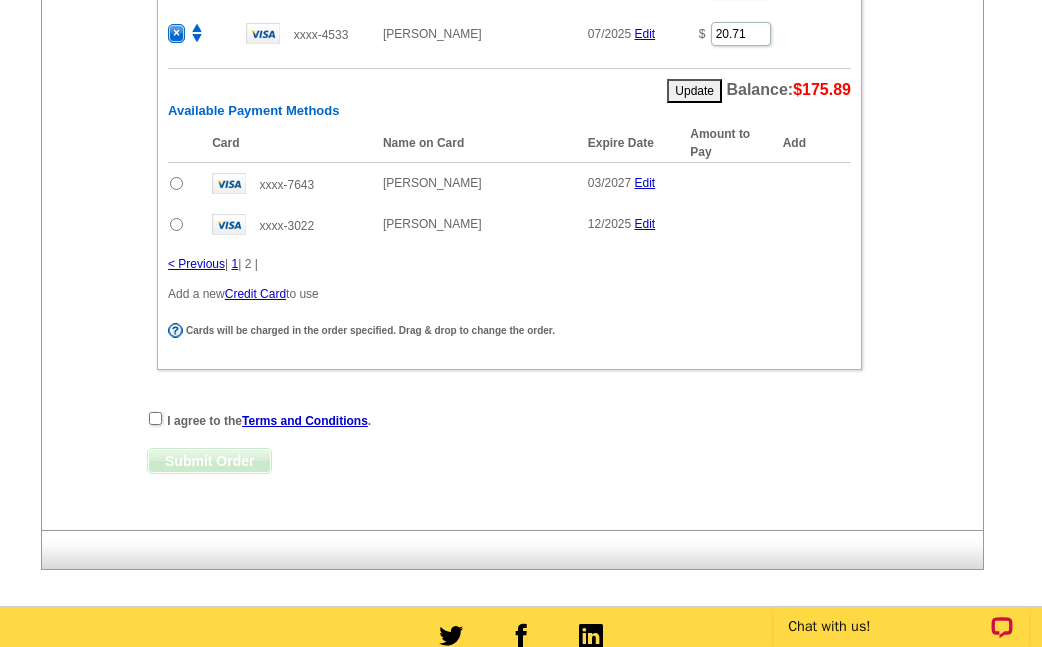 scroll, scrollTop: 2611, scrollLeft: 0, axis: vertical 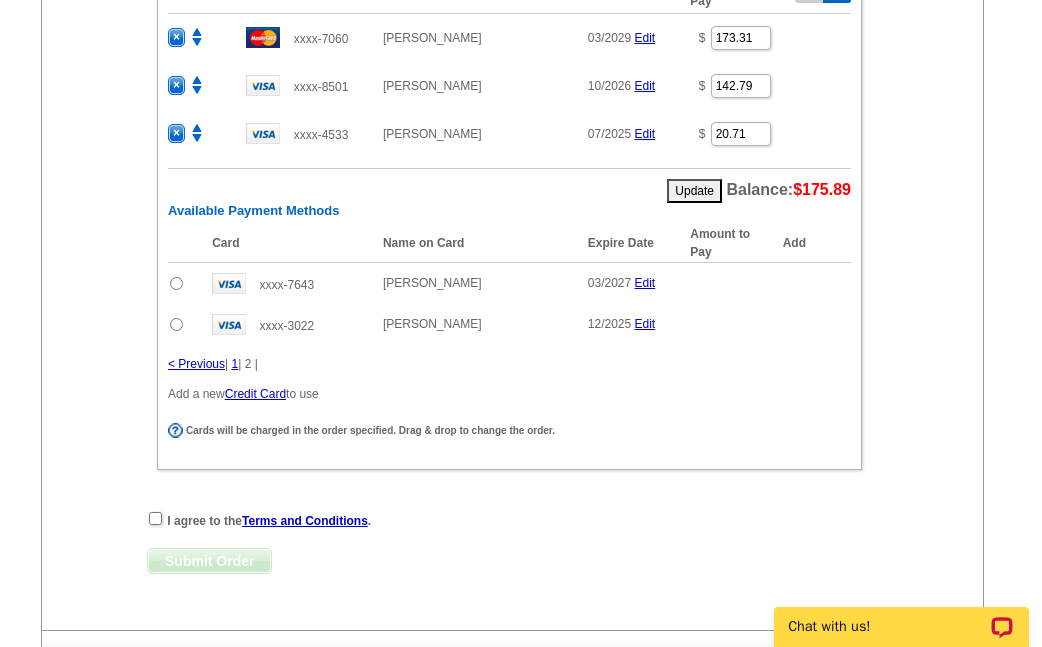 click at bounding box center (185, 283) 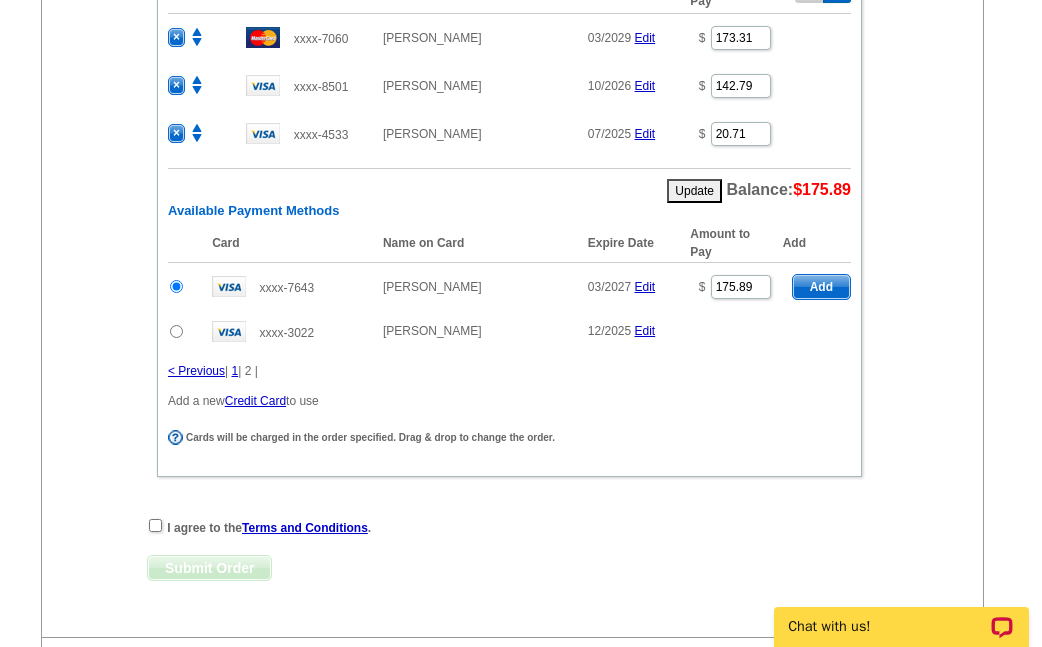 click on "Add" at bounding box center (821, 287) 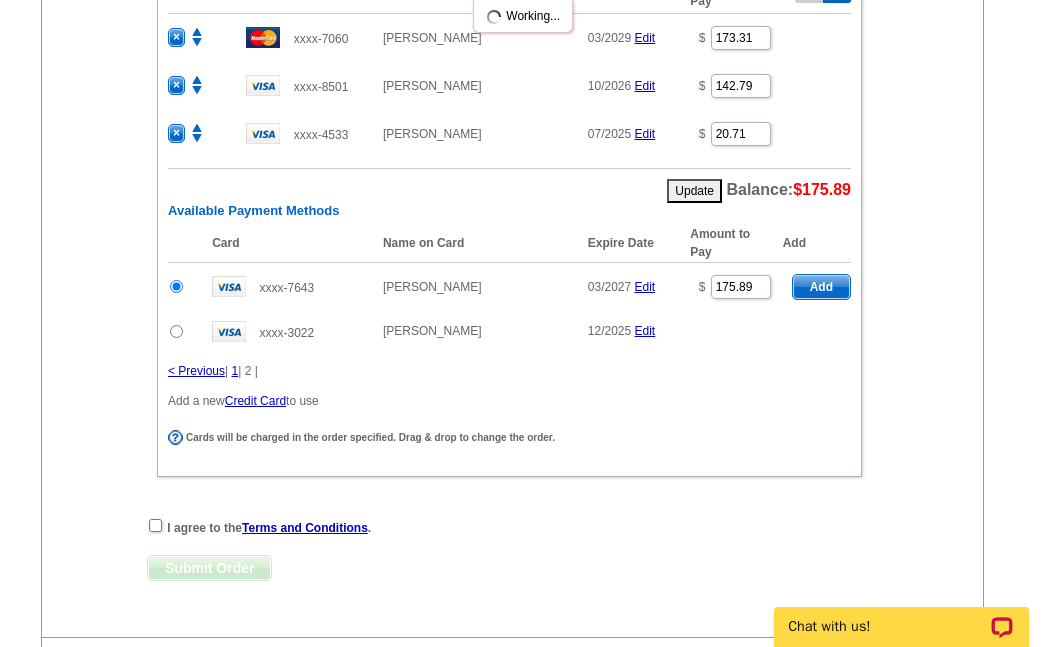 scroll, scrollTop: 2411, scrollLeft: 0, axis: vertical 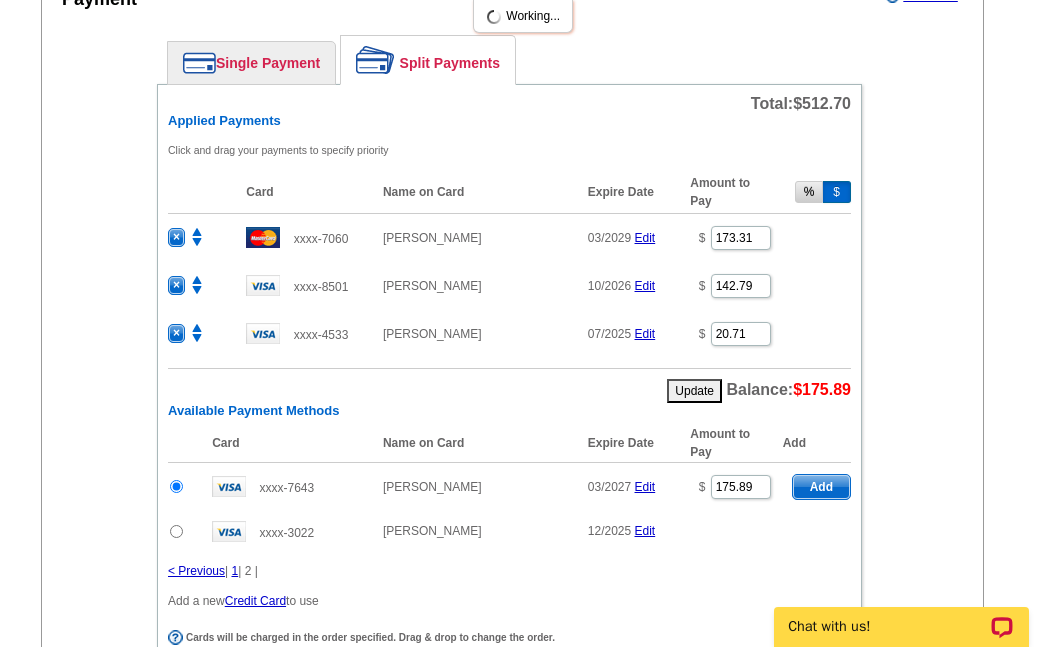 radio on "false" 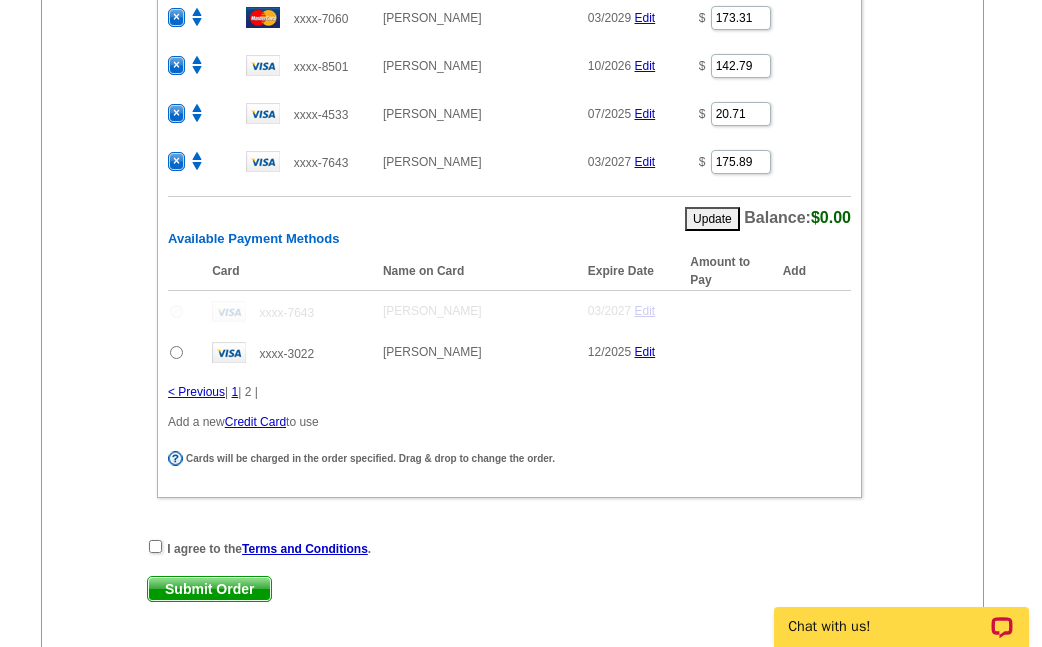 scroll, scrollTop: 2711, scrollLeft: 0, axis: vertical 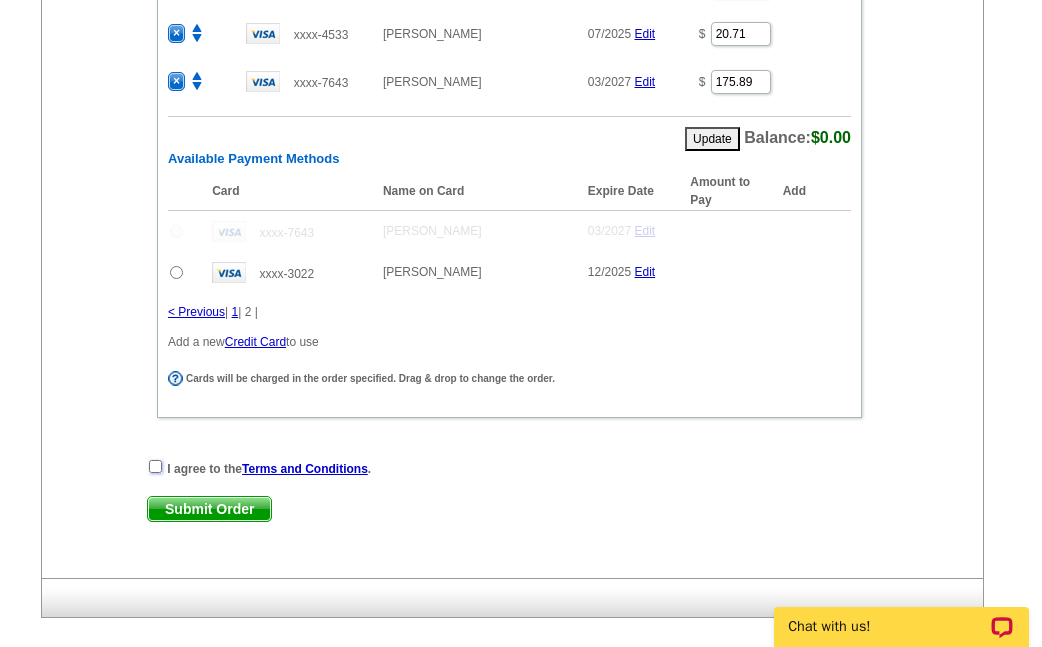 click at bounding box center (155, 466) 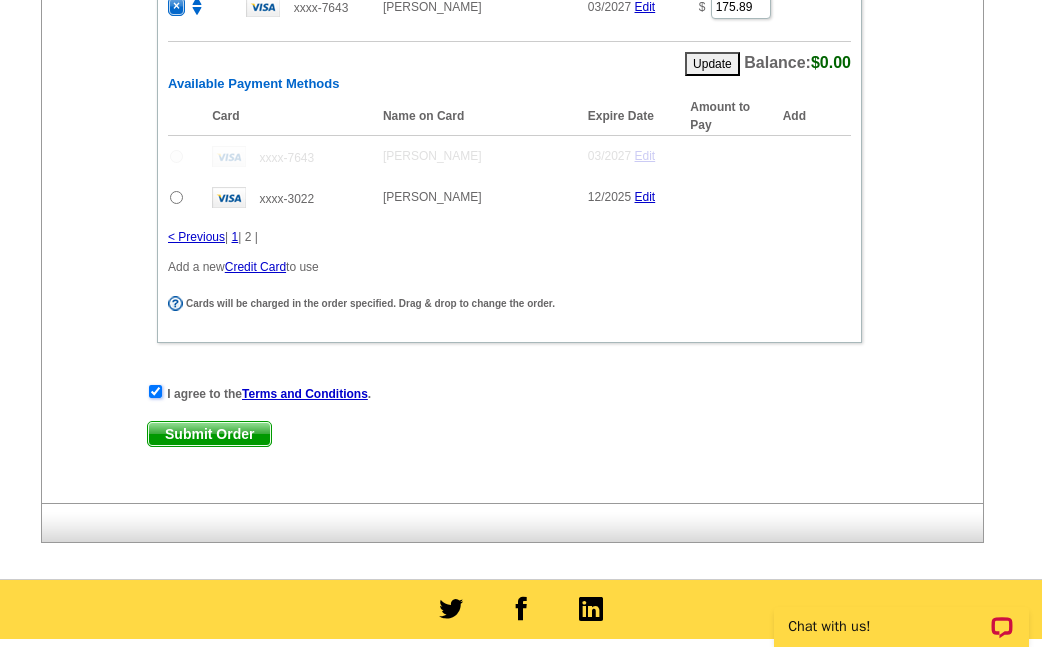 scroll, scrollTop: 2800, scrollLeft: 0, axis: vertical 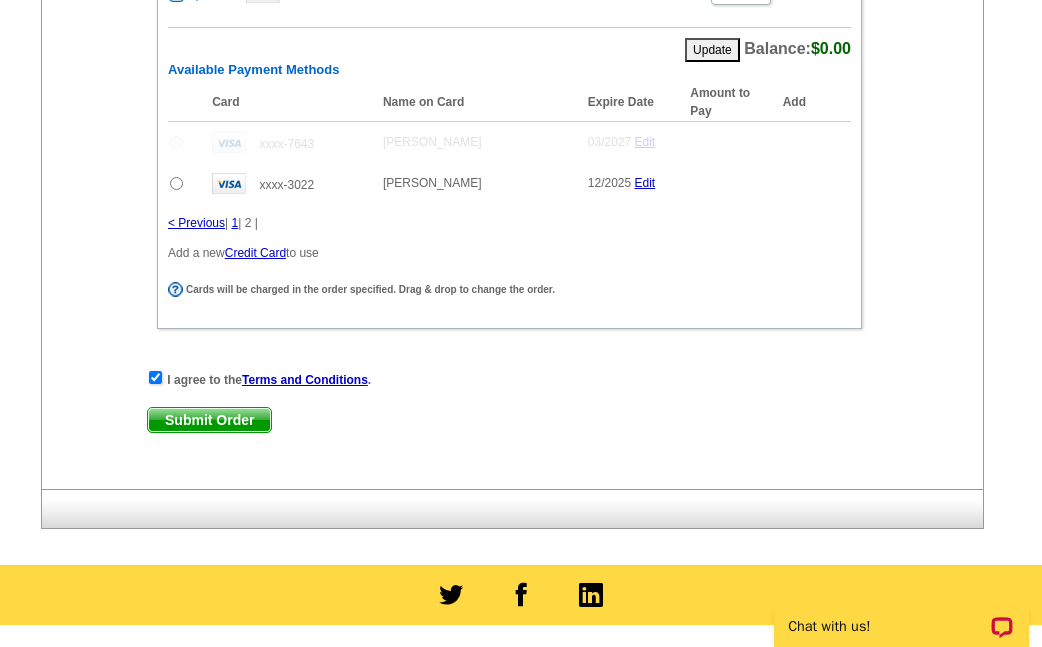 click on "Submit Order" at bounding box center (209, 420) 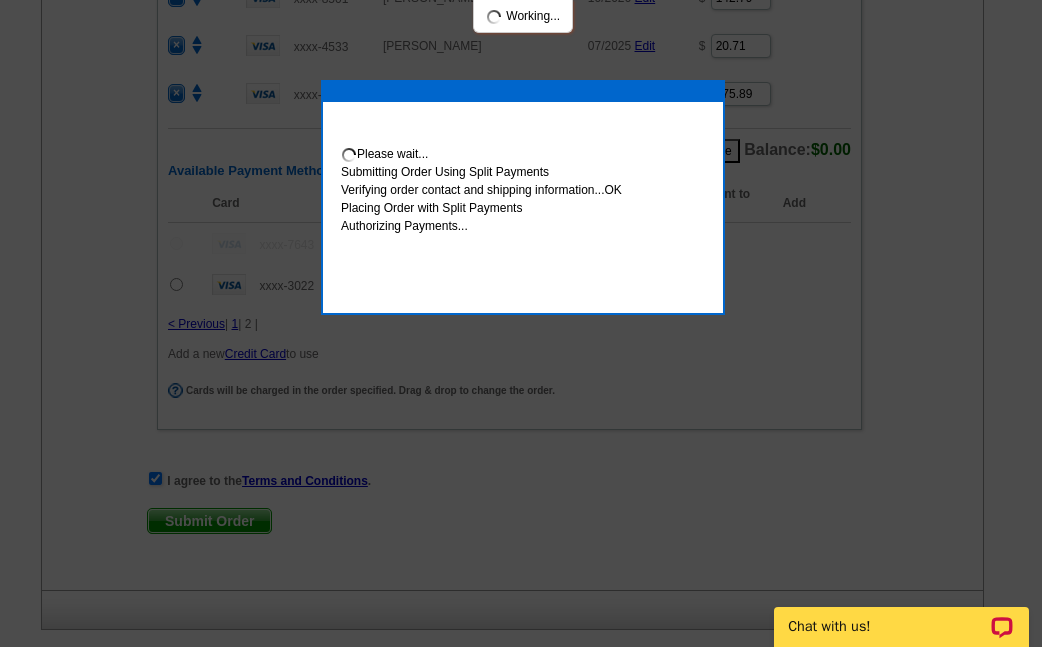 scroll, scrollTop: 2901, scrollLeft: 0, axis: vertical 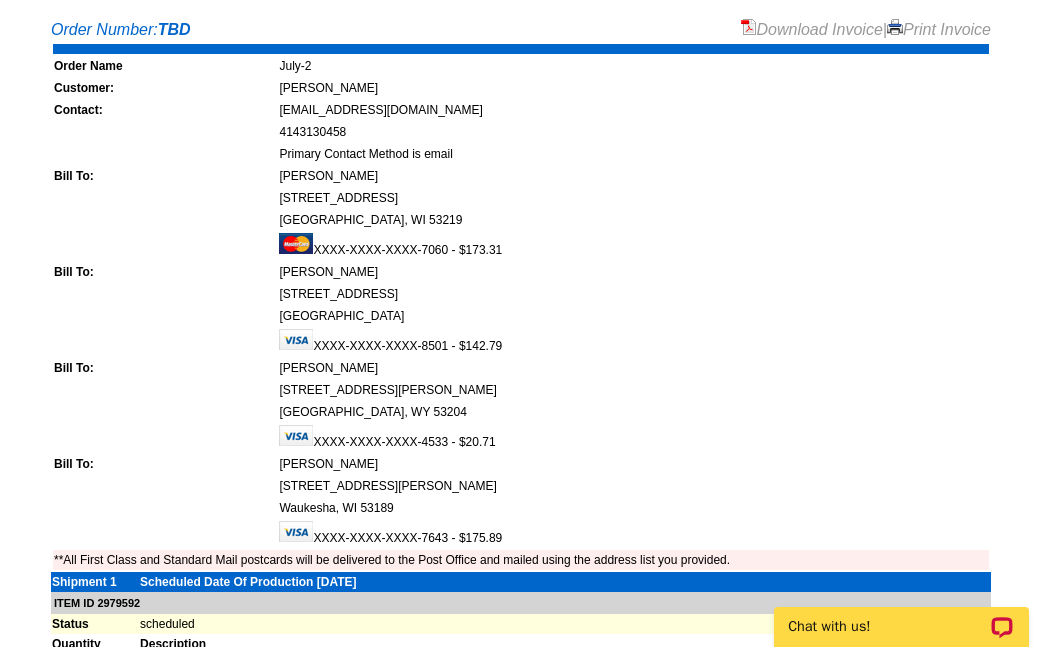 drag, startPoint x: 469, startPoint y: 23, endPoint x: 480, endPoint y: 23, distance: 11 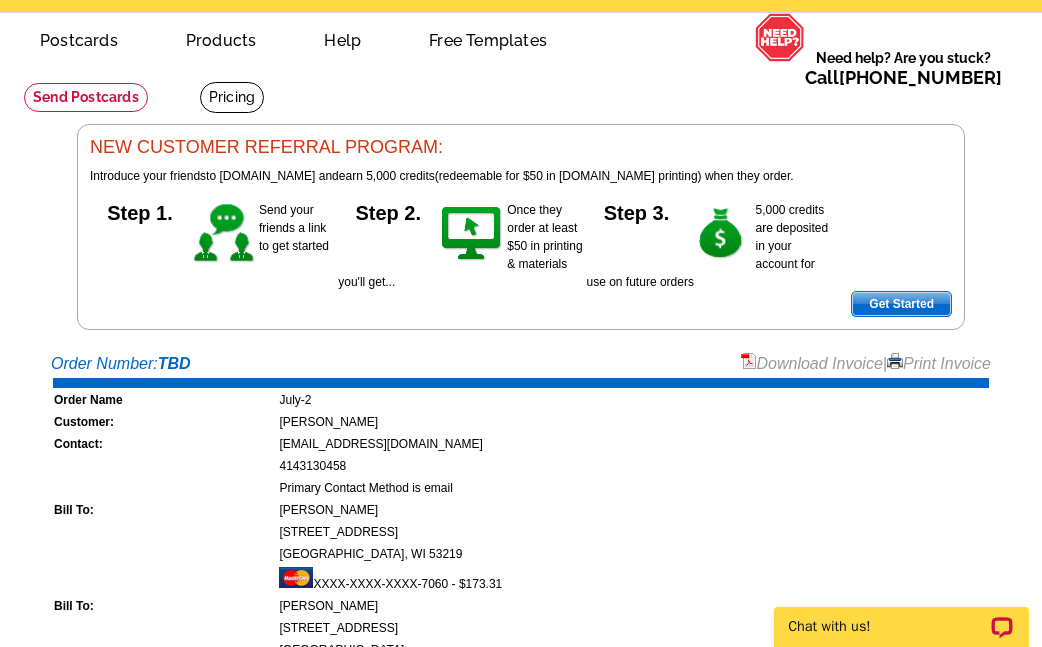 scroll, scrollTop: 300, scrollLeft: 0, axis: vertical 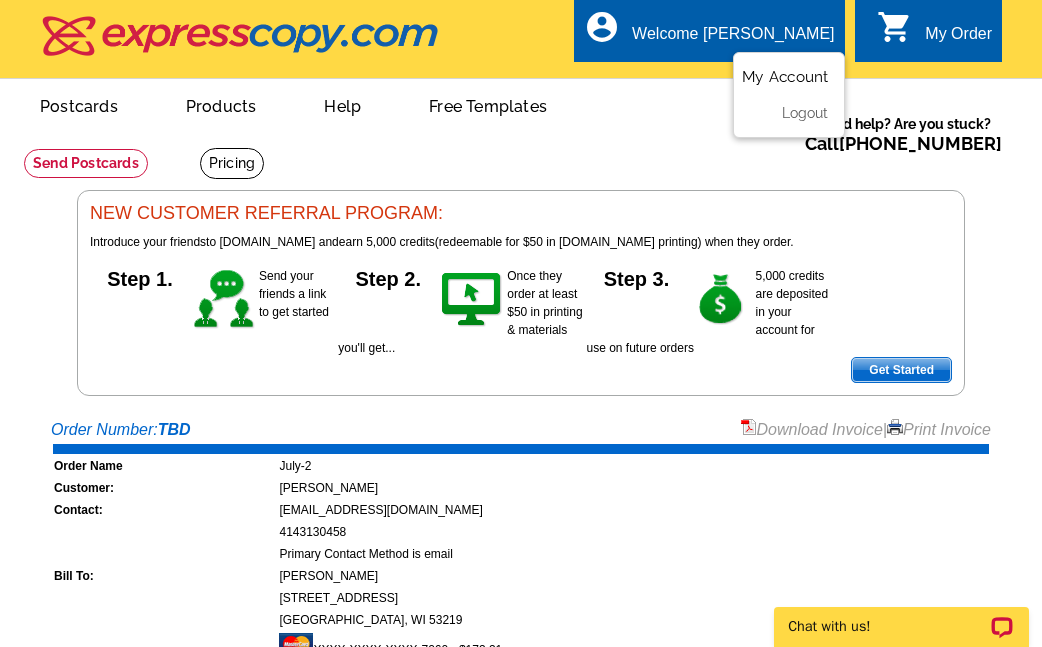 click on "My Account" at bounding box center [785, 77] 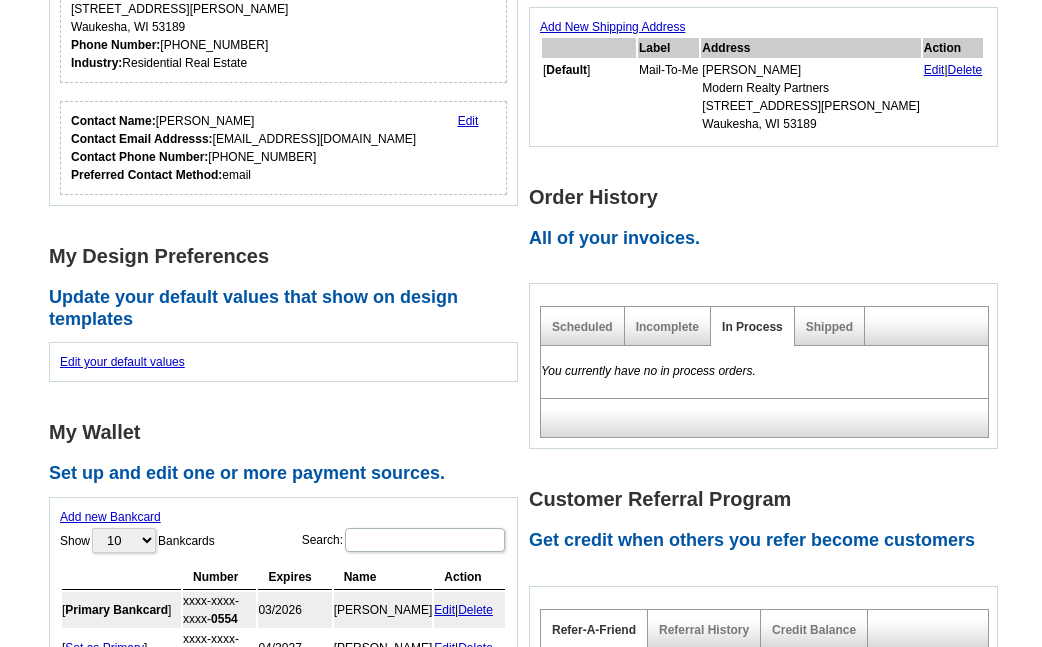 scroll, scrollTop: 413, scrollLeft: 0, axis: vertical 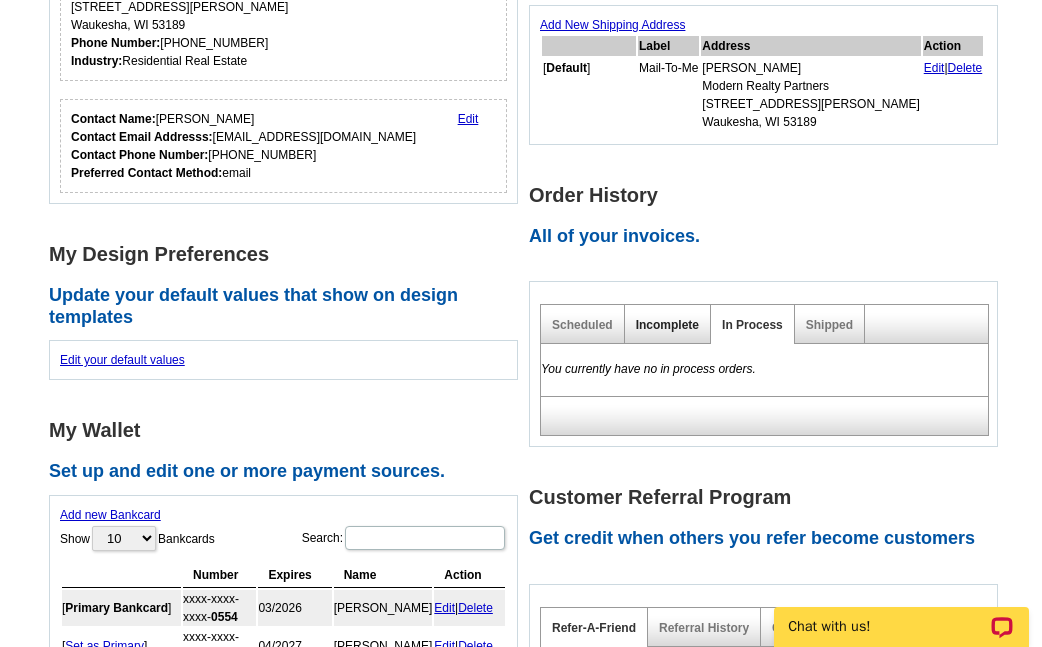click on "Incomplete" at bounding box center [667, 325] 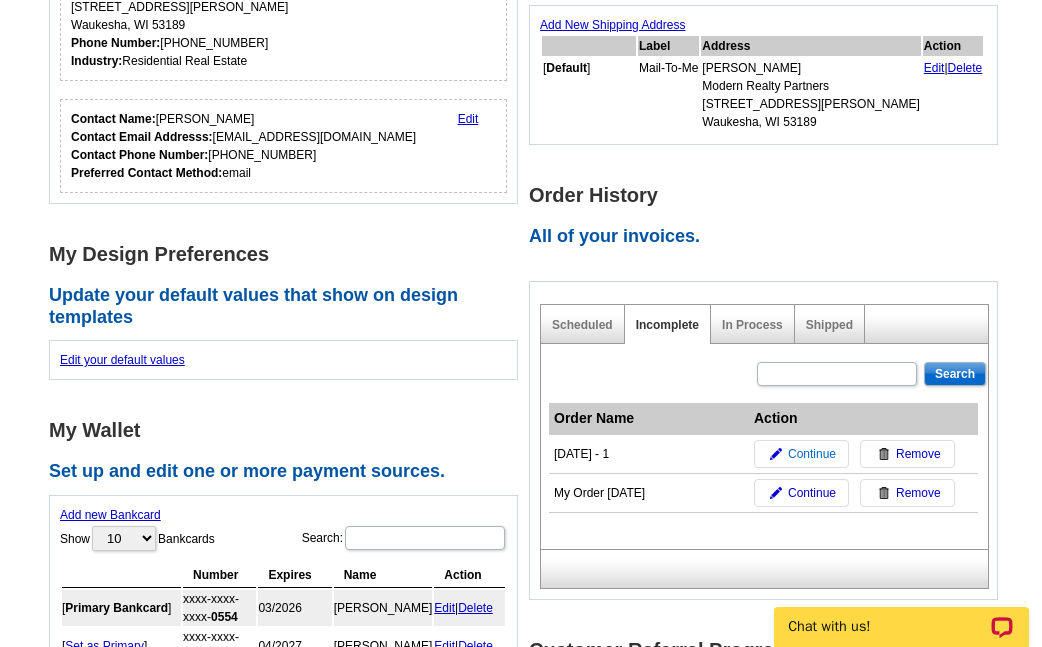click on "Continue" at bounding box center [812, 454] 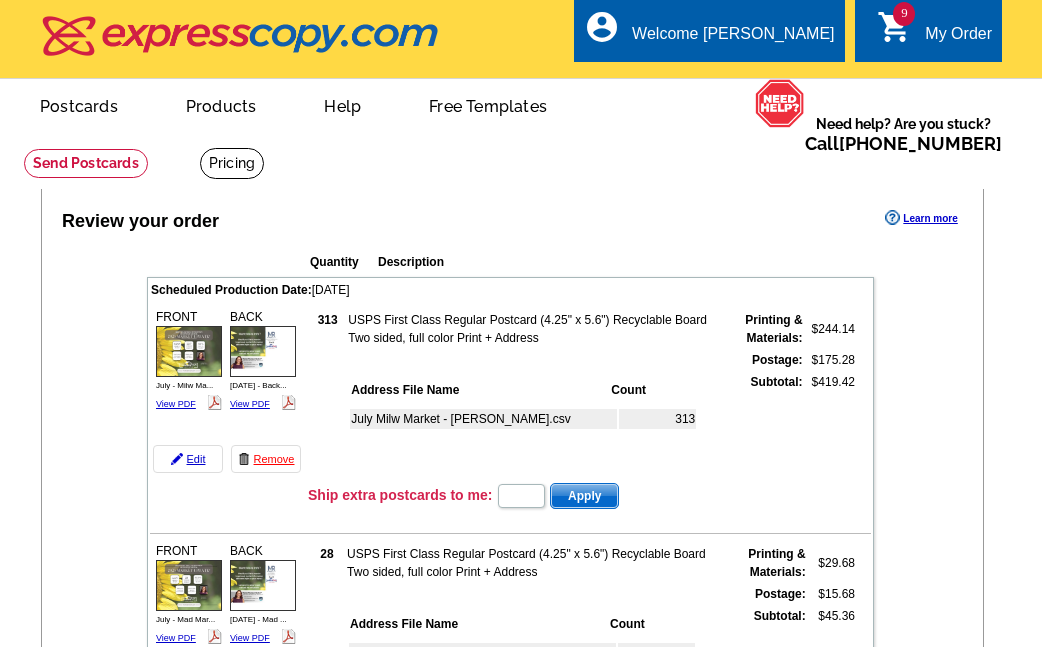 scroll, scrollTop: 0, scrollLeft: 0, axis: both 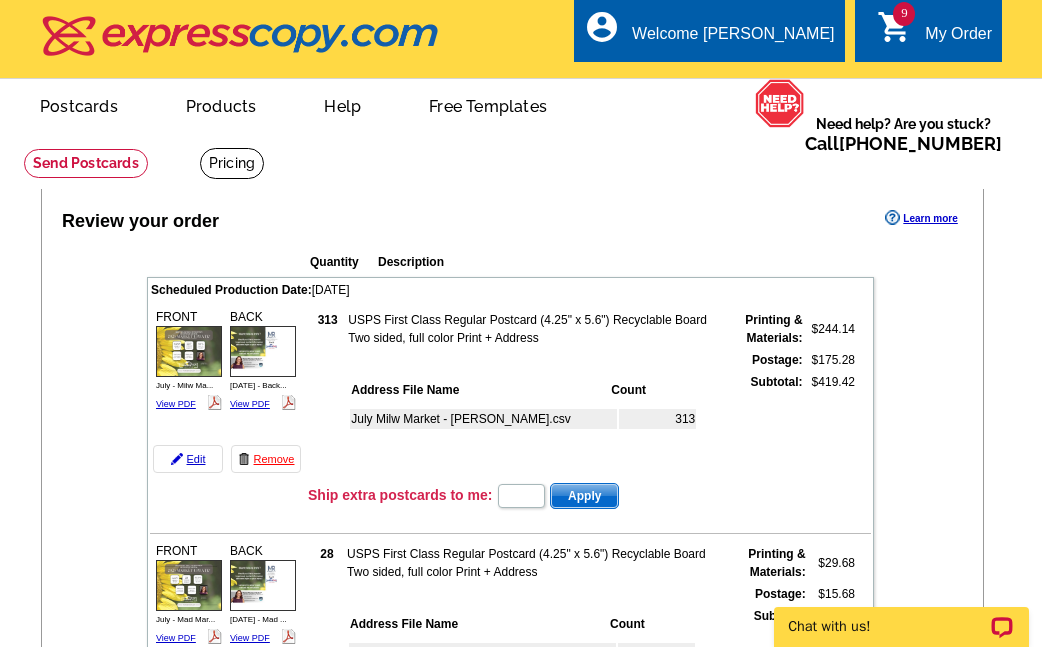 click on "picture_in_picture
Postcards
store_mall_directory
Products
keyboard_arrow_down
Postcards
Business cards
Flyers and brochures
More
Fast & easy postcard marketing
Same day printing and mailing
Upload your own design or customize a template
Get Started" at bounding box center (351, 134) 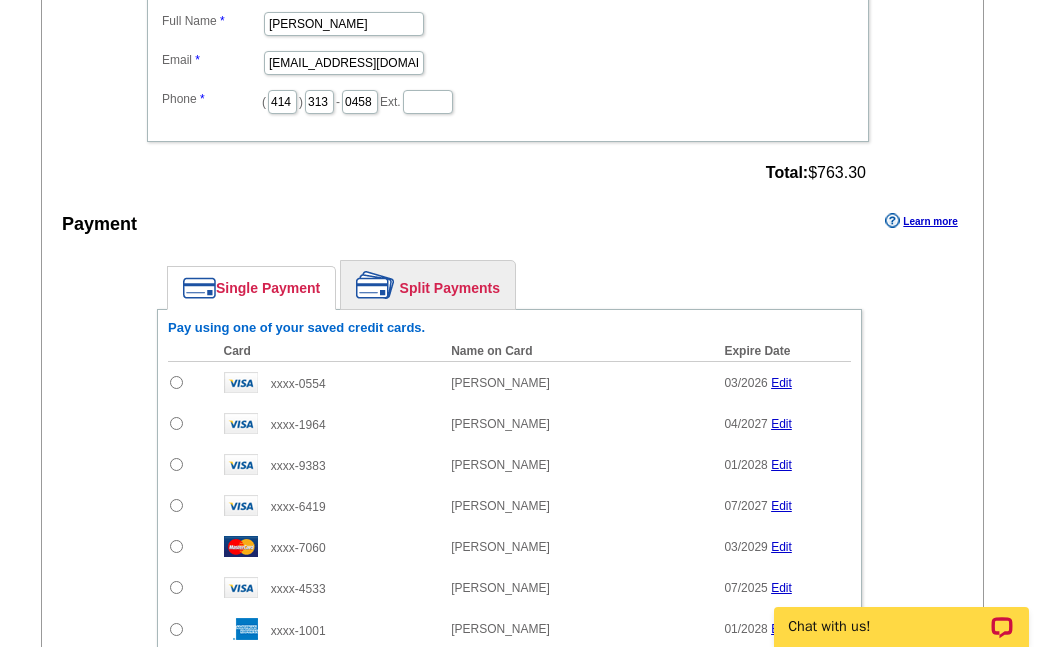 scroll, scrollTop: 2700, scrollLeft: 0, axis: vertical 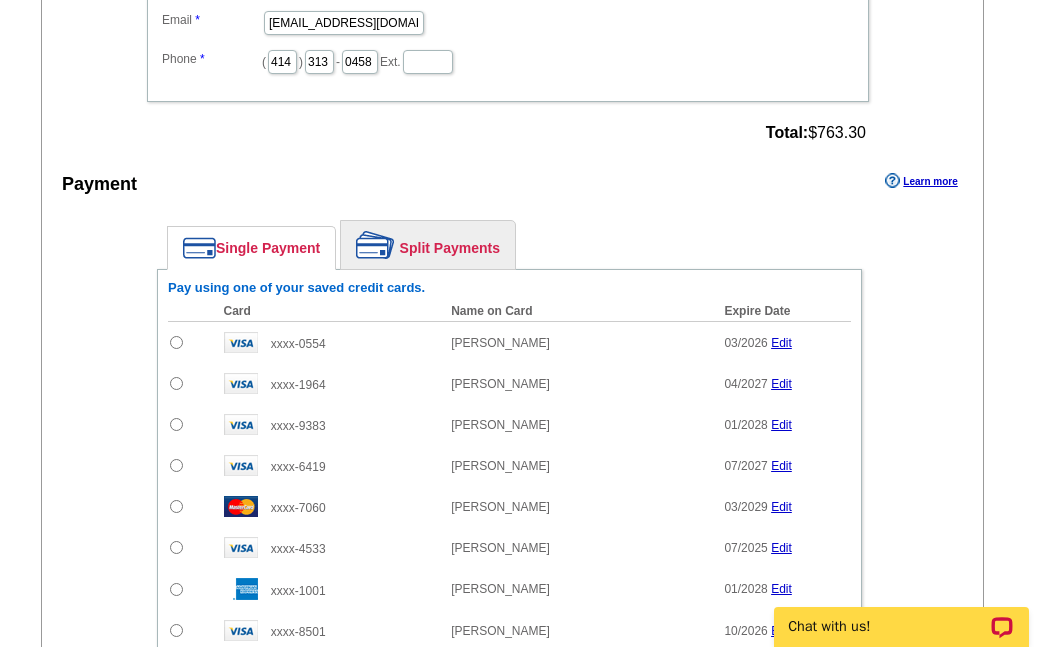 click on "Split Payments" at bounding box center (428, 245) 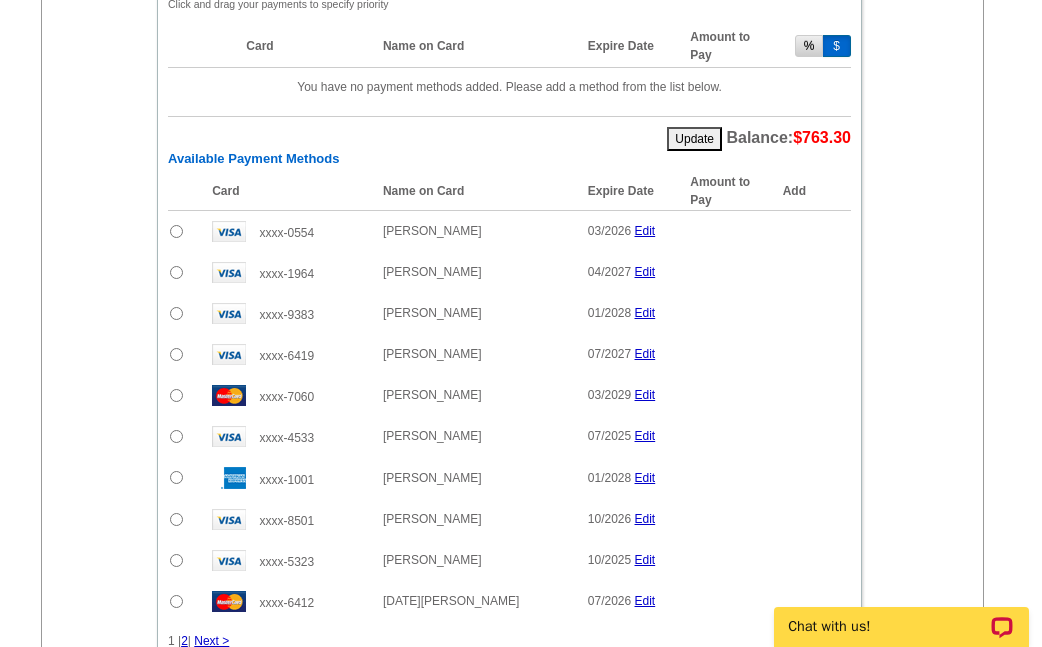 scroll, scrollTop: 3100, scrollLeft: 0, axis: vertical 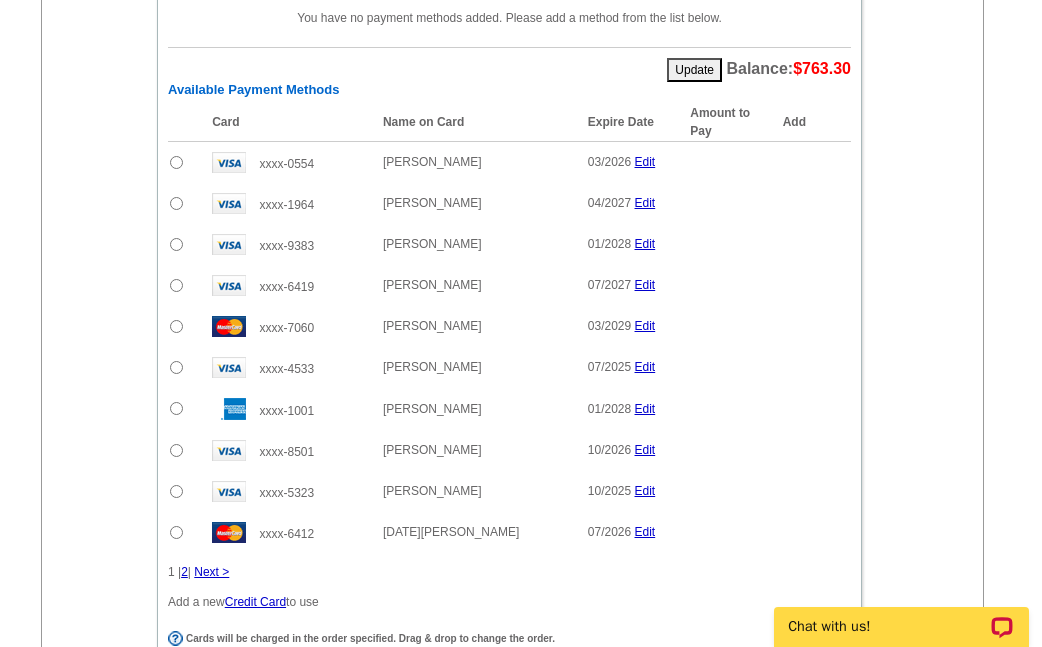 click on "Next >" at bounding box center (211, 572) 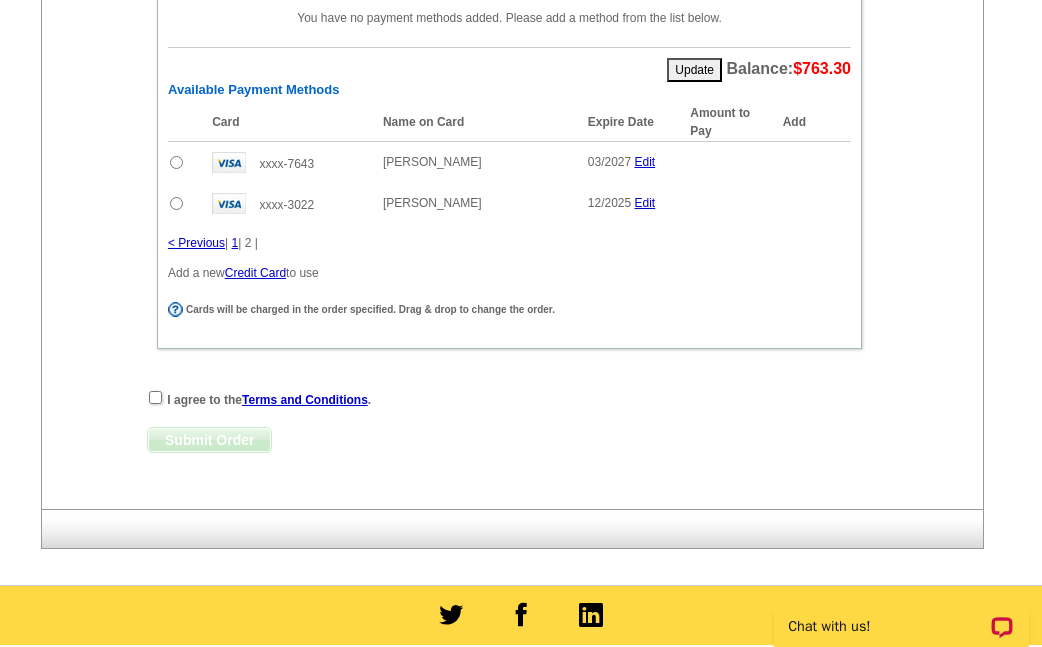 click at bounding box center (176, 203) 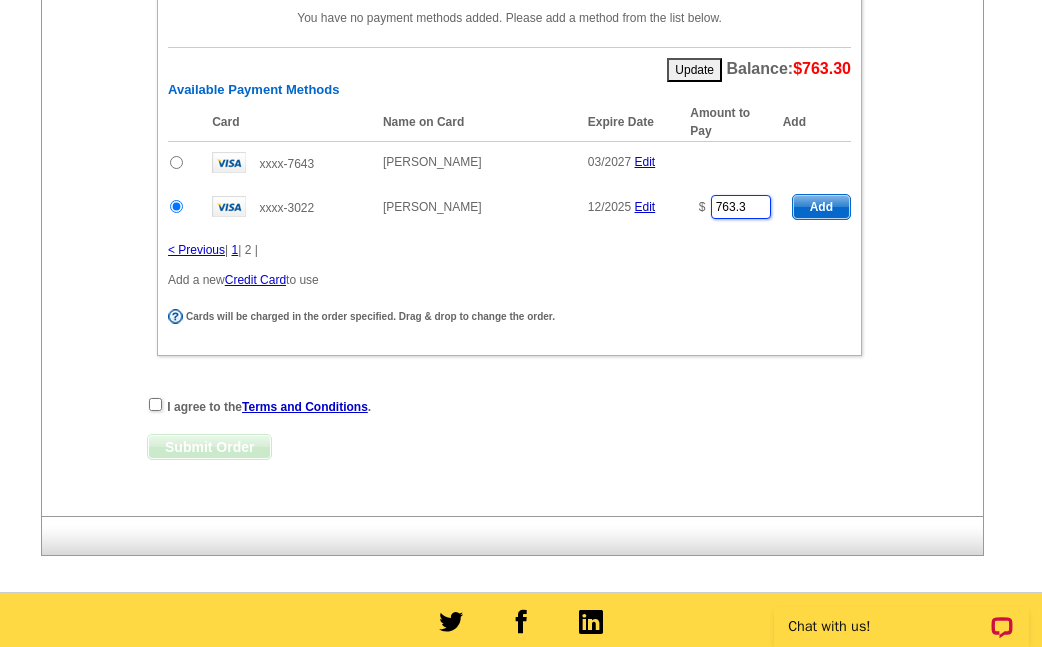 drag, startPoint x: 751, startPoint y: 203, endPoint x: 646, endPoint y: 205, distance: 105.01904 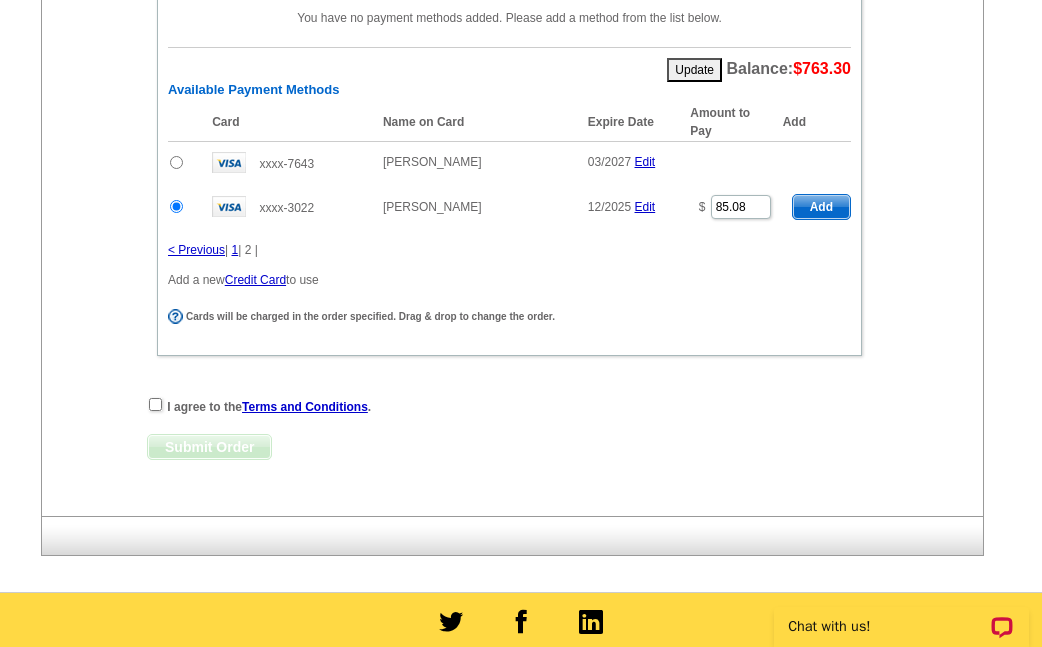 click on "Add" at bounding box center (821, 207) 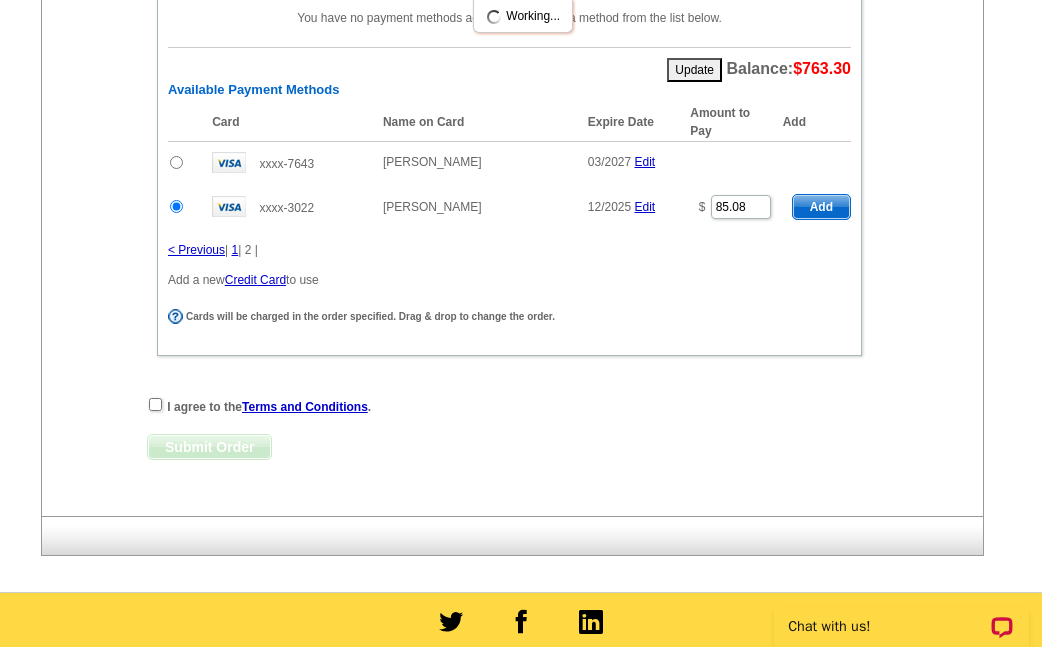 type on "763.3" 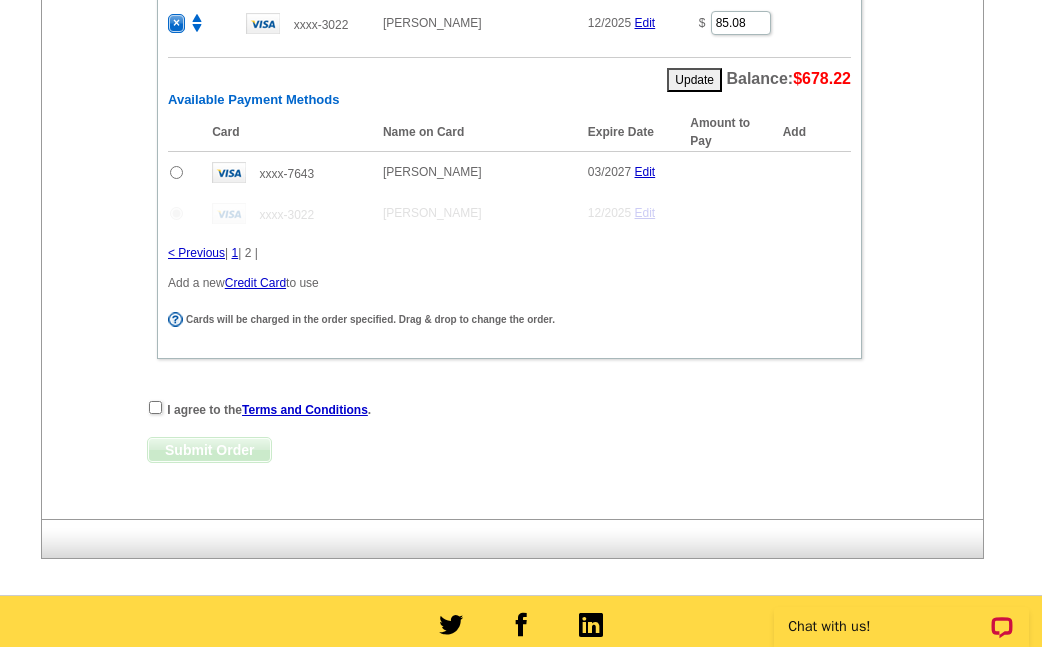radio on "false" 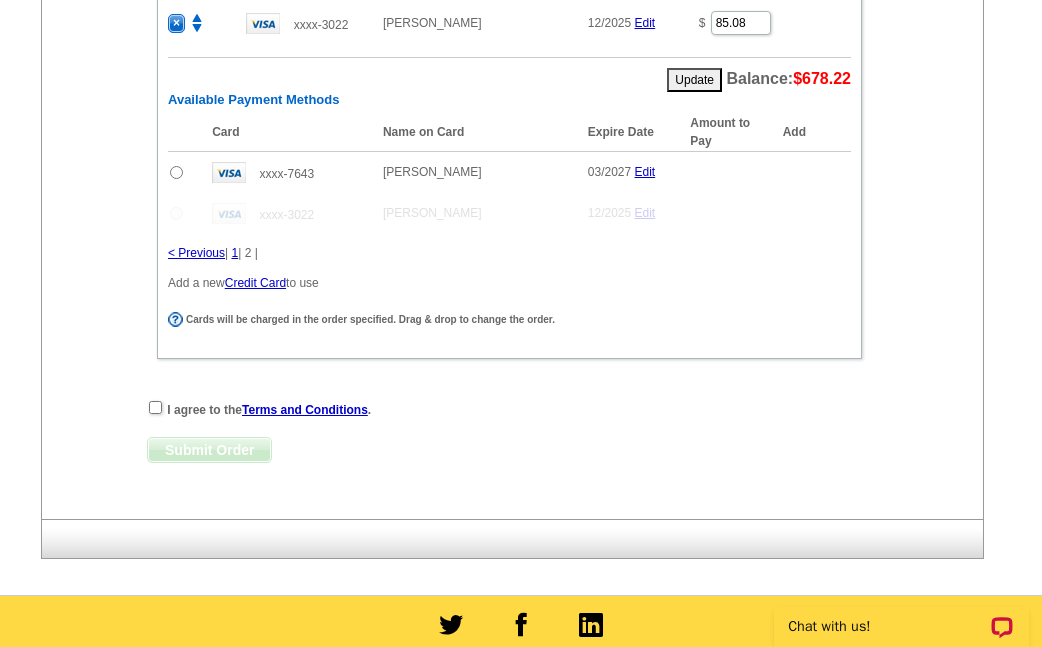 scroll, scrollTop: 3000, scrollLeft: 0, axis: vertical 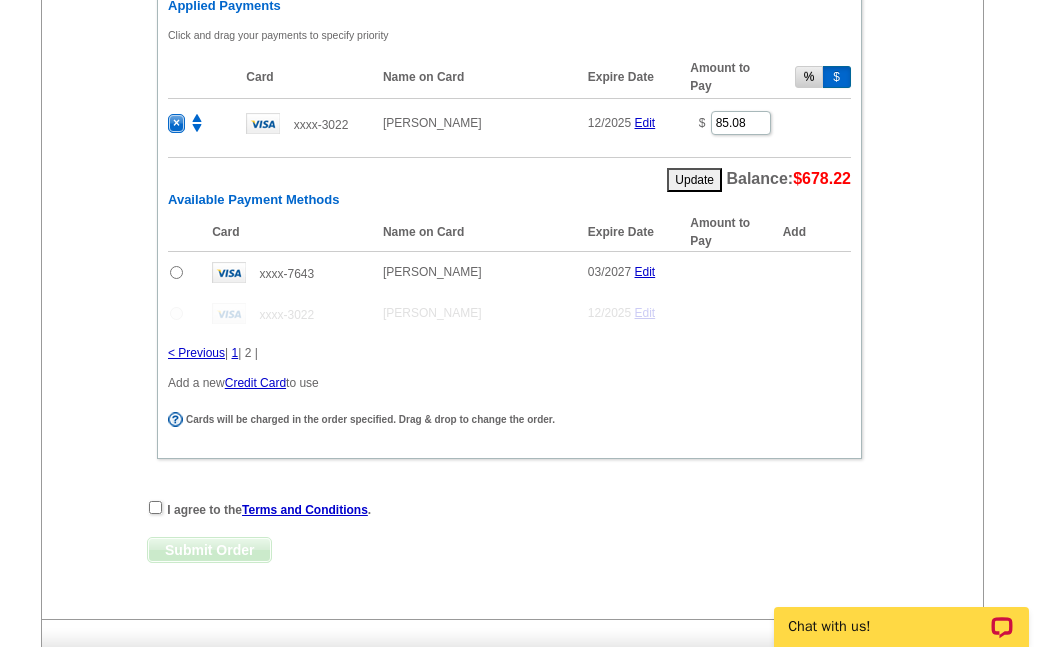 click on "< Previous" at bounding box center [196, 353] 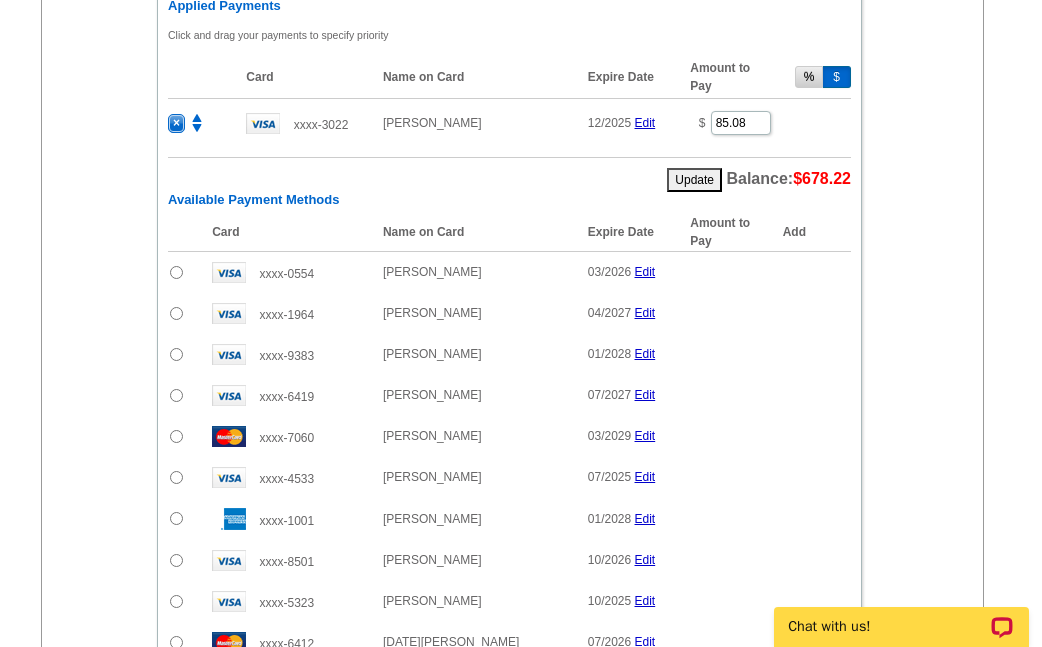 scroll, scrollTop: 3100, scrollLeft: 0, axis: vertical 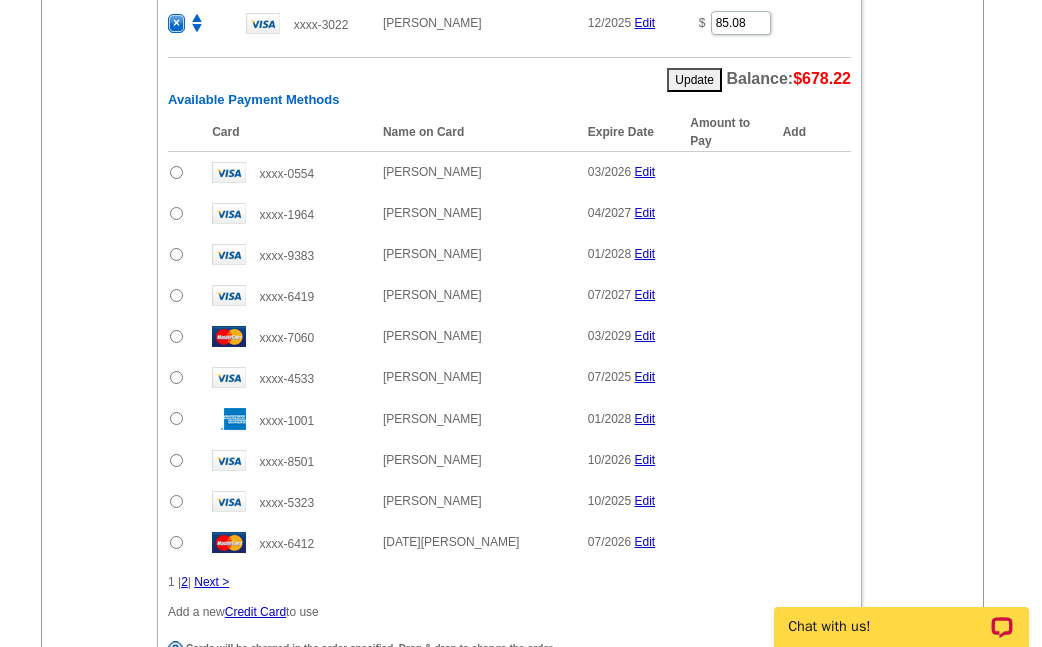 click on "Next >" at bounding box center [211, 582] 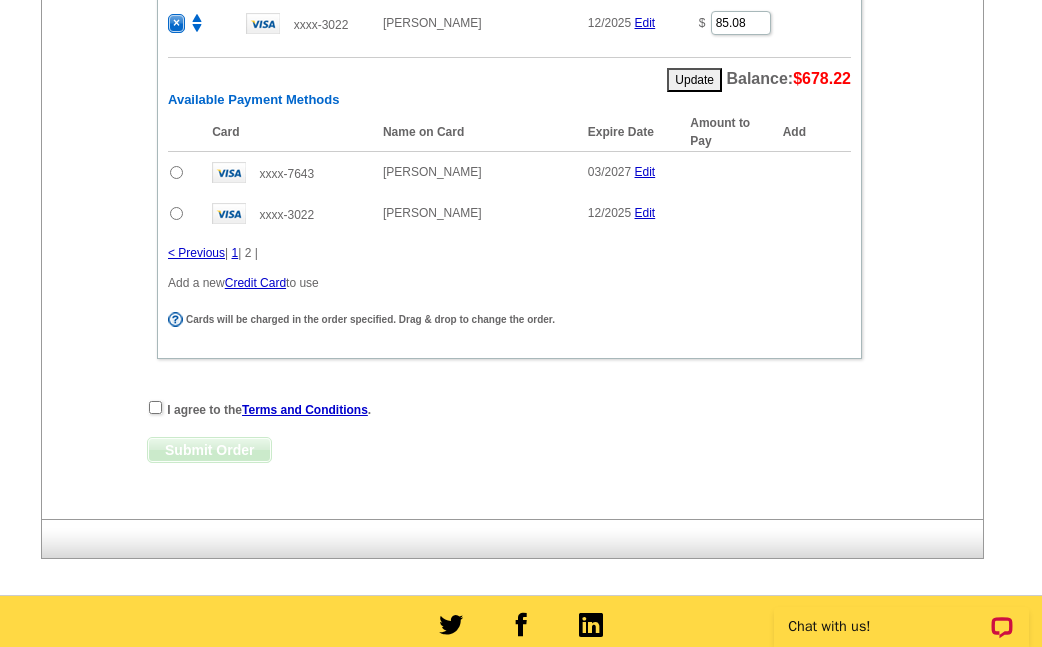 click on "< Previous" at bounding box center [196, 253] 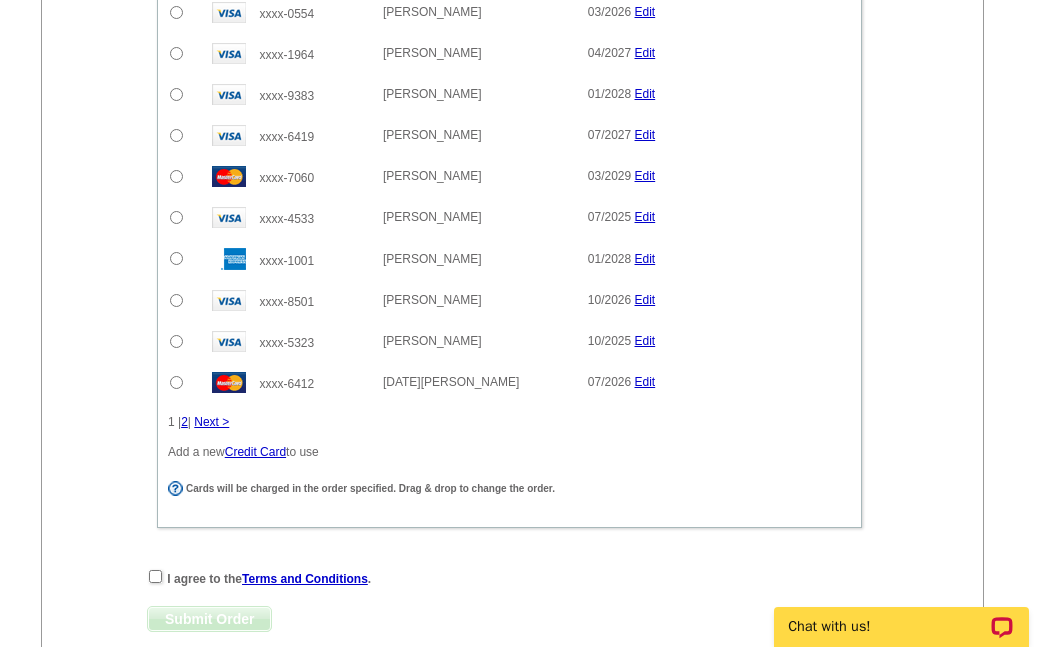 scroll, scrollTop: 3300, scrollLeft: 0, axis: vertical 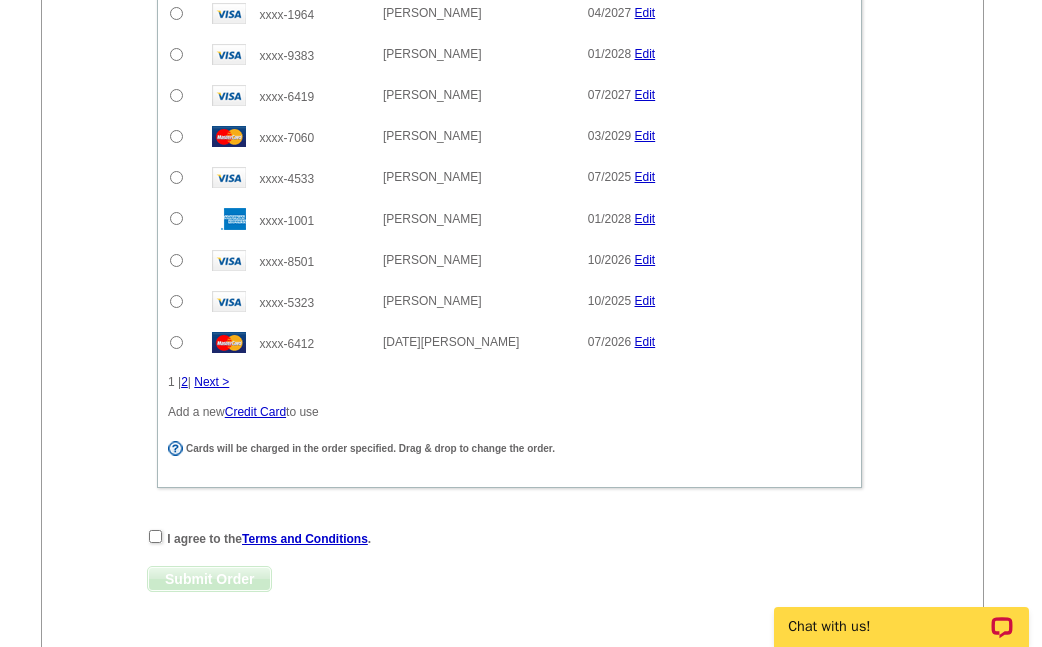 click on "Credit Card" at bounding box center (255, 412) 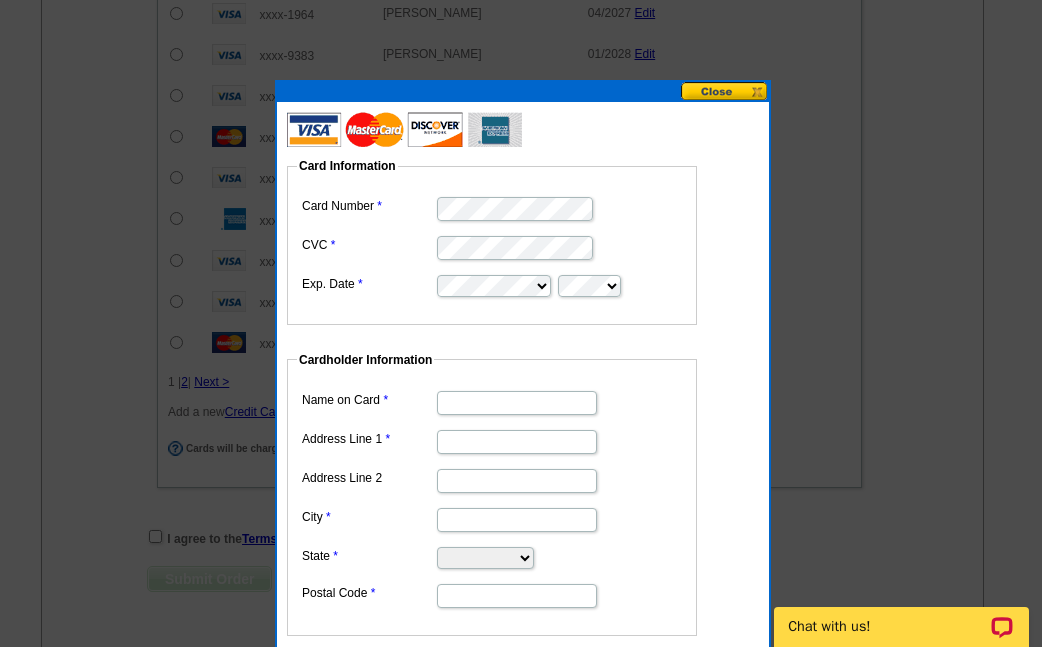 click on "Address Line 1" at bounding box center [517, 442] 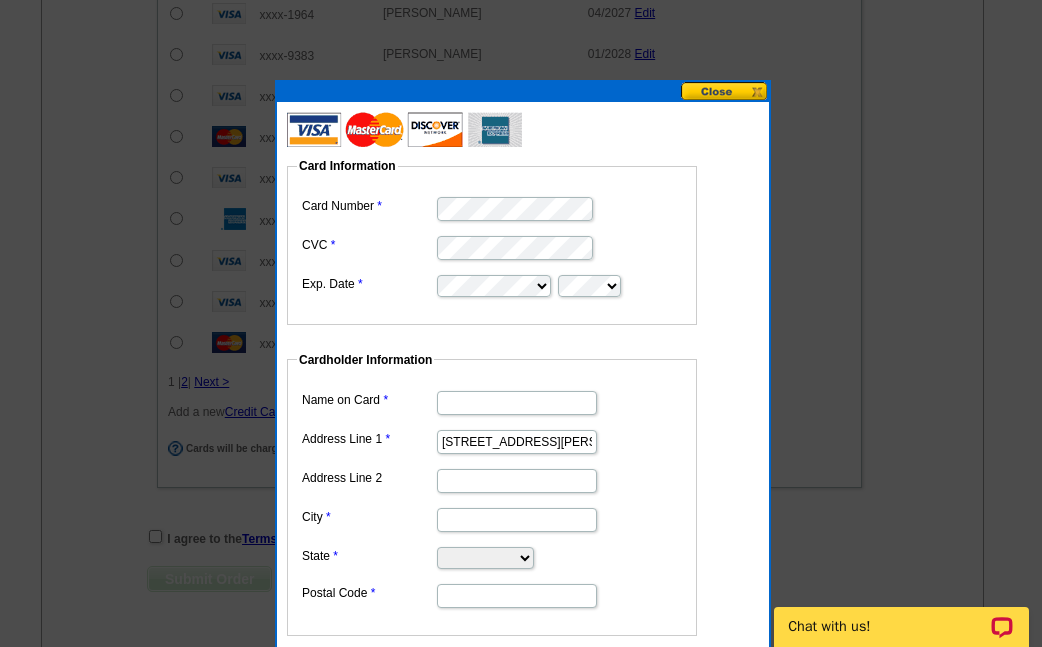 scroll, scrollTop: 0, scrollLeft: 67, axis: horizontal 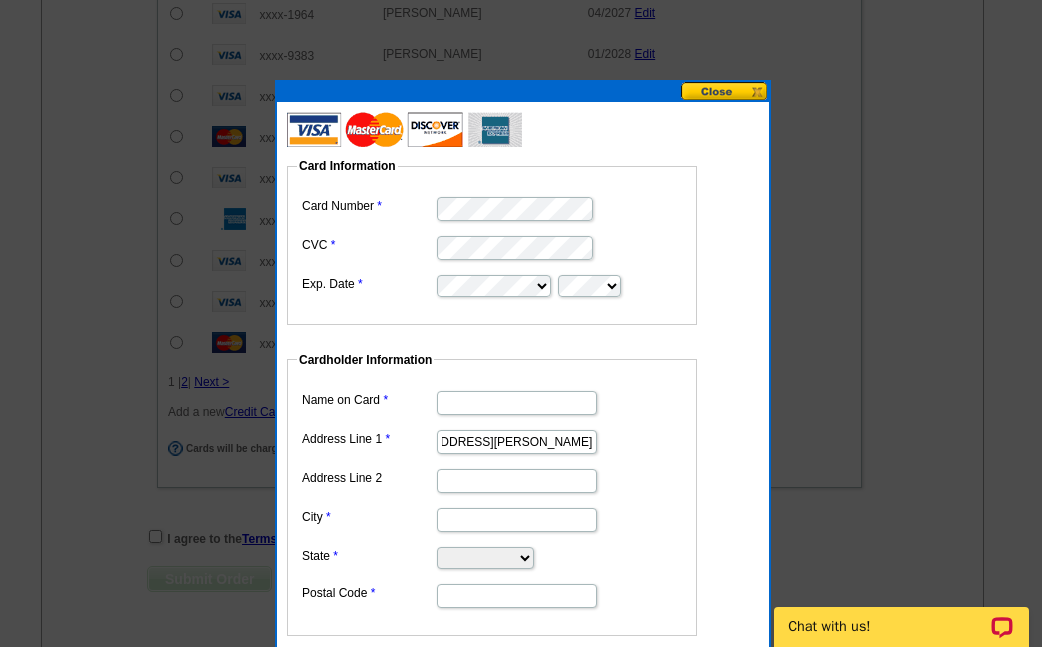 type on "[STREET_ADDRESS][PERSON_NAME]" 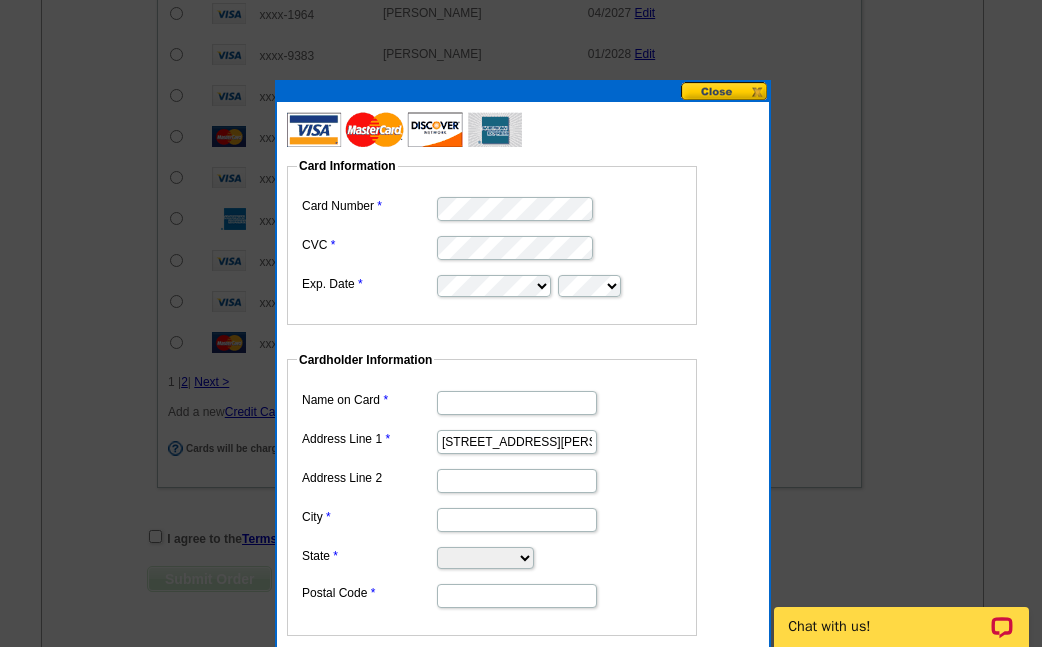 click on "City" at bounding box center [517, 520] 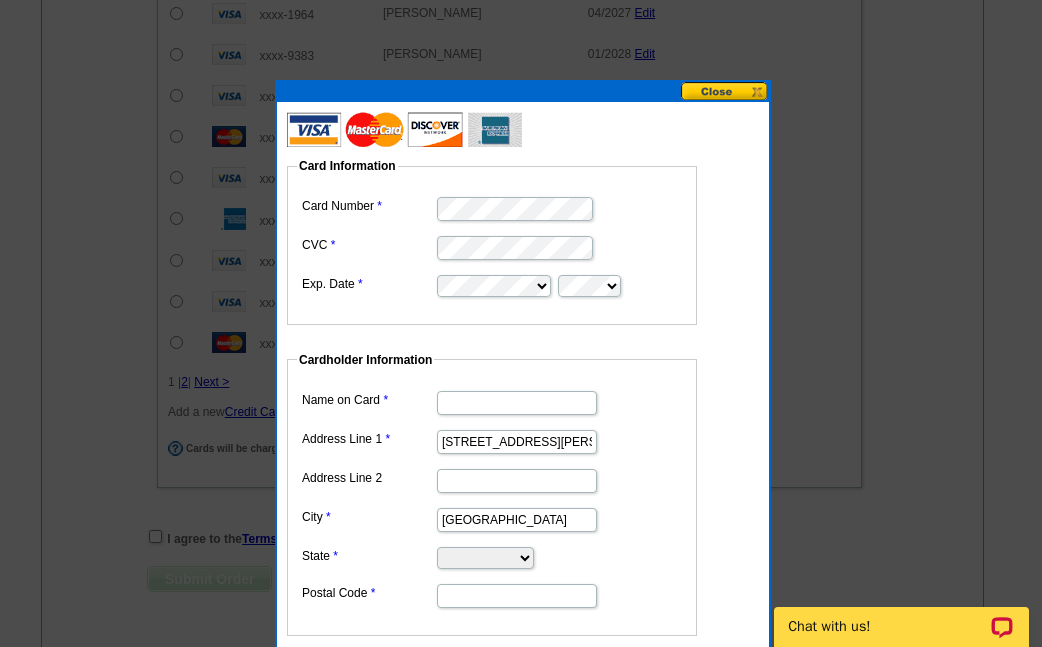 type on "[GEOGRAPHIC_DATA]" 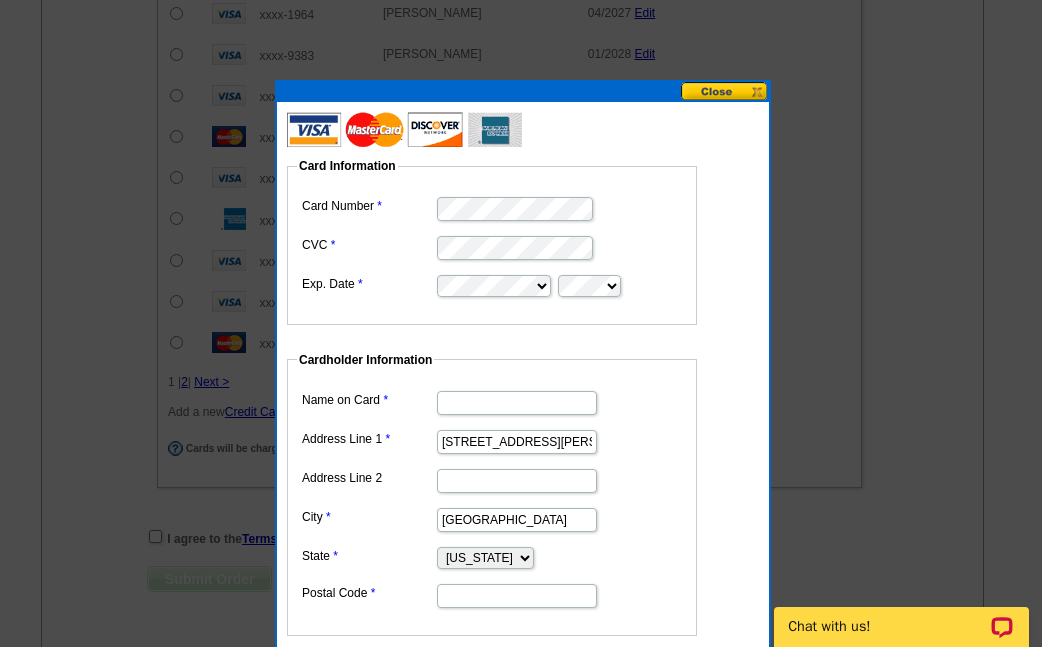 click on "[US_STATE]
[US_STATE]
[US_STATE]
[US_STATE]
[US_STATE]
[US_STATE]
[US_STATE]
[US_STATE][GEOGRAPHIC_DATA]
[US_STATE]
[US_STATE]
[US_STATE]
[US_STATE]
[US_STATE]
[US_STATE]
[US_STATE]
[US_STATE]
[US_STATE]
[US_STATE]
[US_STATE]
[US_STATE]
[US_STATE]
[US_STATE]
[US_STATE]
[US_STATE]
[US_STATE]
[US_STATE]
[US_STATE]
[US_STATE]
[US_STATE]
[US_STATE]
[US_STATE]
[US_STATE]
[US_STATE]
[US_STATE]
[US_STATE]
[US_STATE]
[US_STATE]
[US_STATE]
[US_STATE]
[US_STATE]
[US_STATE]
[US_STATE]
[US_STATE]
[US_STATE]
[US_STATE]
[US_STATE]
[US_STATE][PERSON_NAME][US_STATE]
[US_STATE]
[US_STATE]
[US_STATE]" at bounding box center (485, 558) 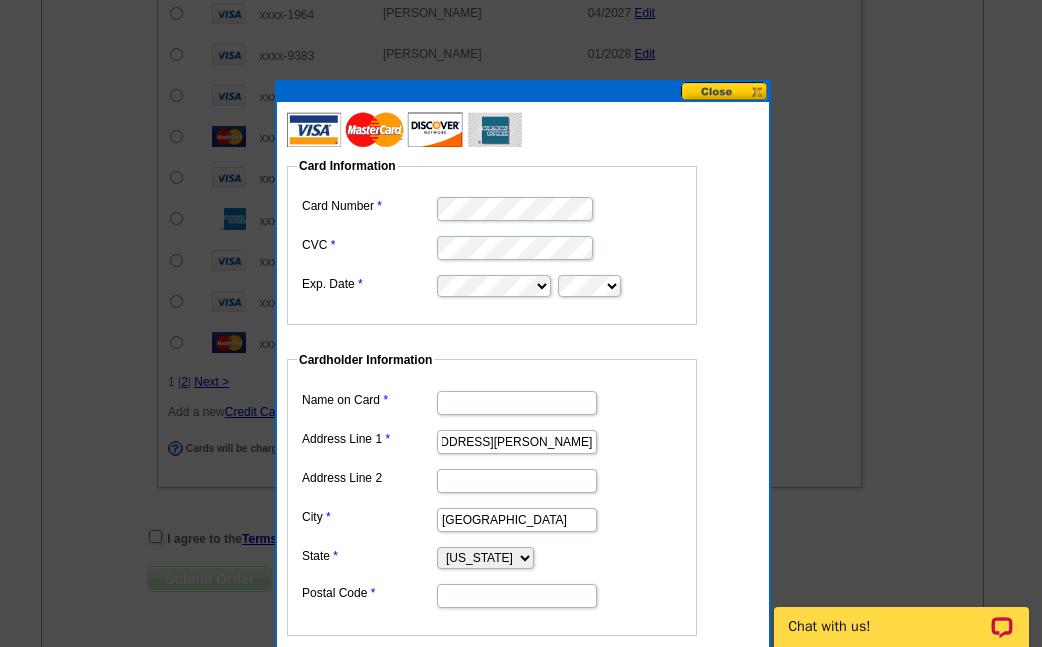 drag, startPoint x: 465, startPoint y: 443, endPoint x: 664, endPoint y: 440, distance: 199.02261 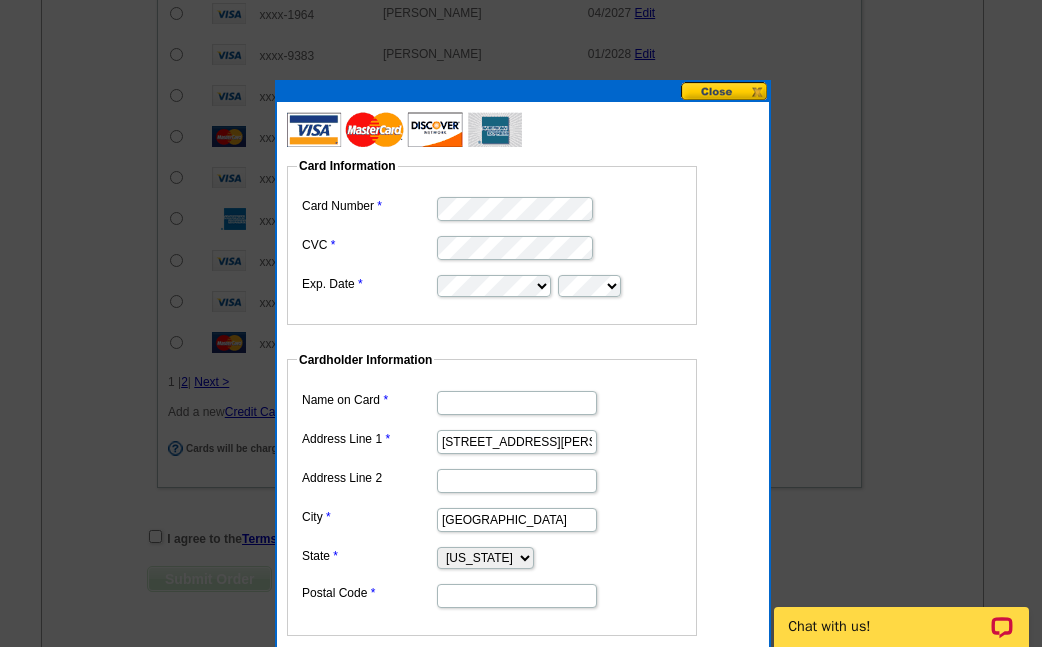 click on "Postal Code" at bounding box center [517, 596] 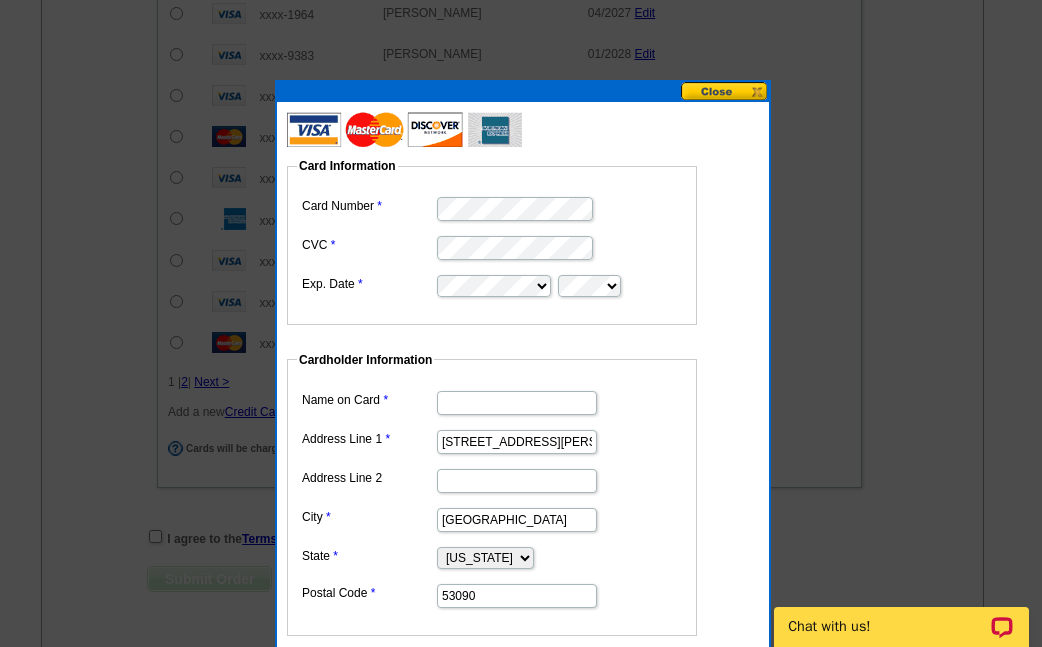 type on "53090" 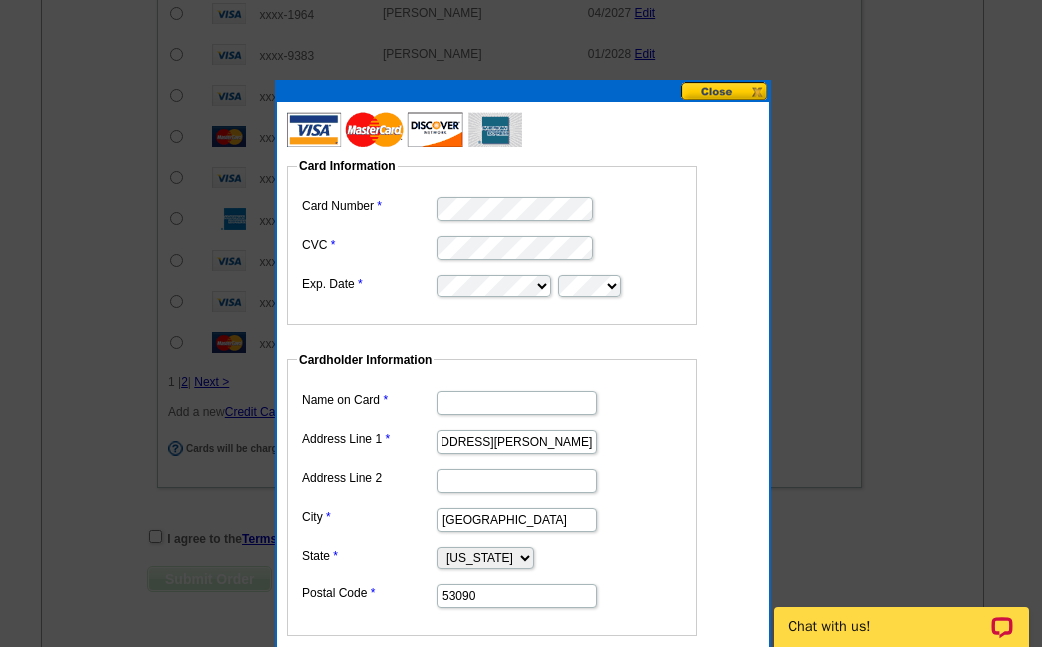 drag, startPoint x: 530, startPoint y: 439, endPoint x: 790, endPoint y: 434, distance: 260.04807 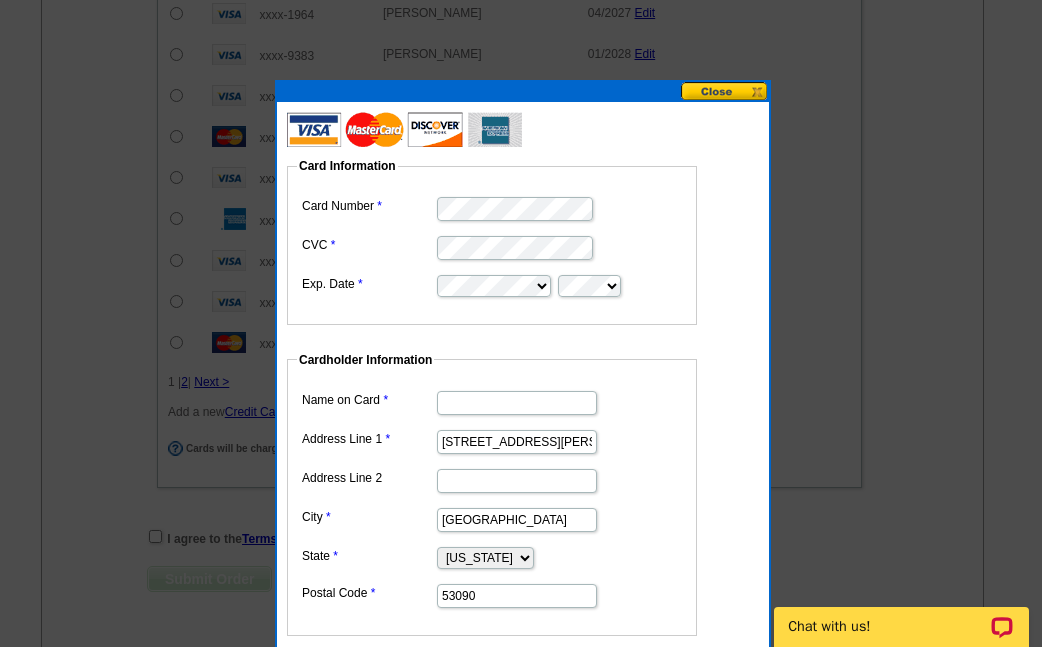 type on "[STREET_ADDRESS][PERSON_NAME]" 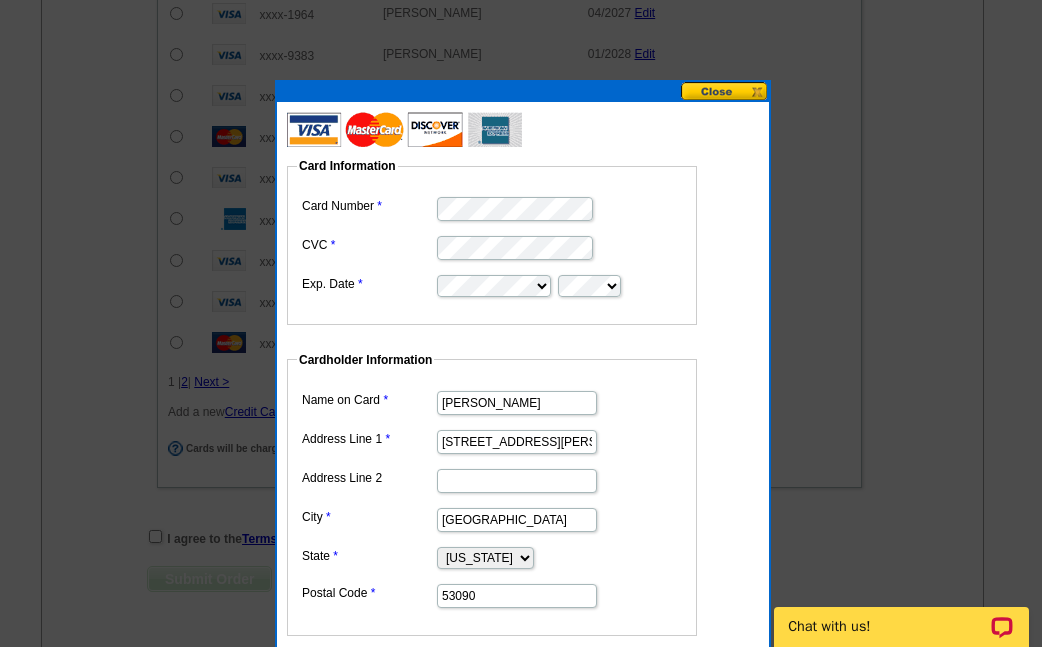 type on "[PERSON_NAME]" 